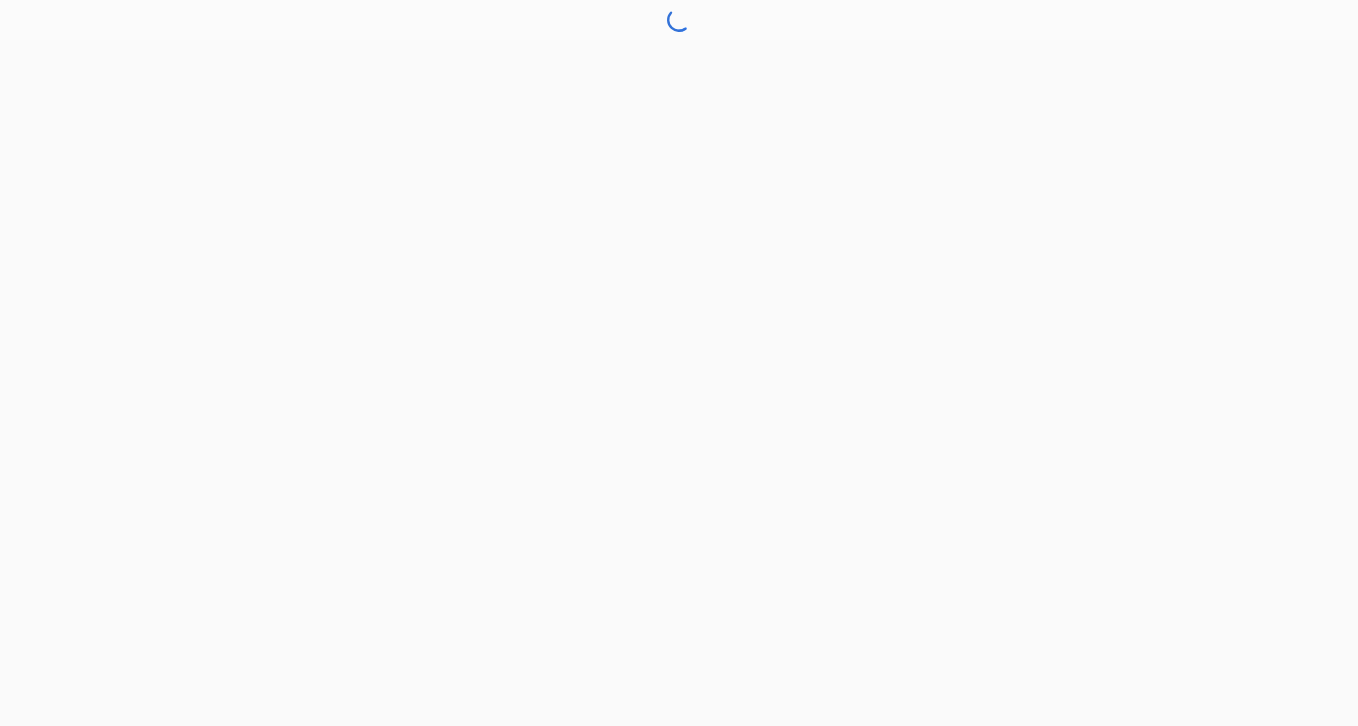 scroll, scrollTop: 0, scrollLeft: 0, axis: both 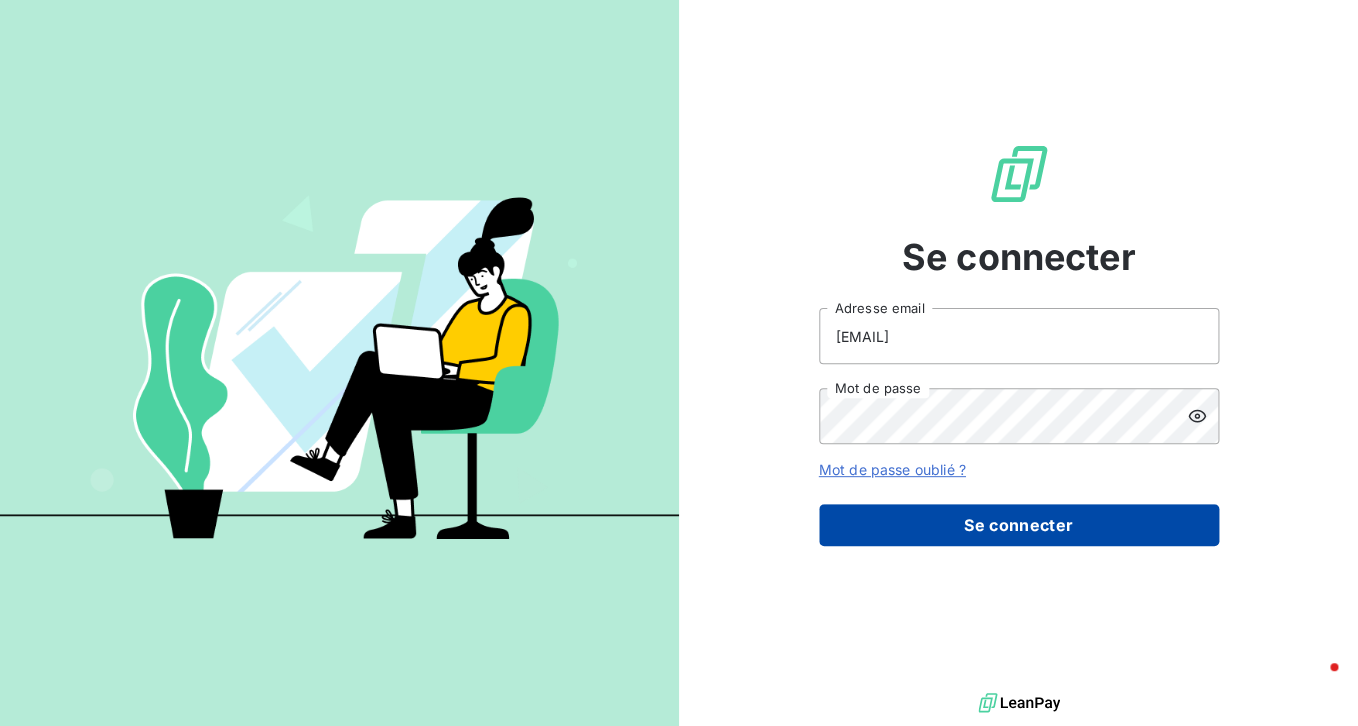 click on "Se connecter" at bounding box center [1019, 525] 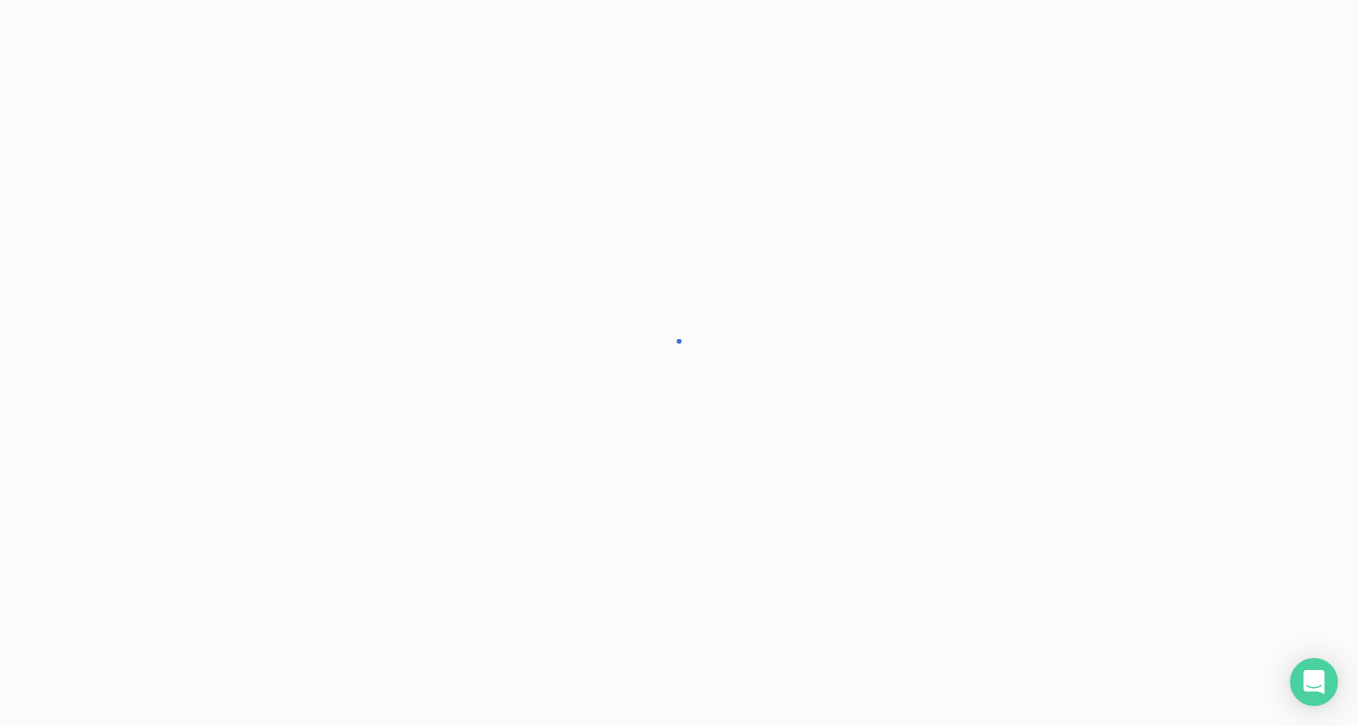 scroll, scrollTop: 0, scrollLeft: 0, axis: both 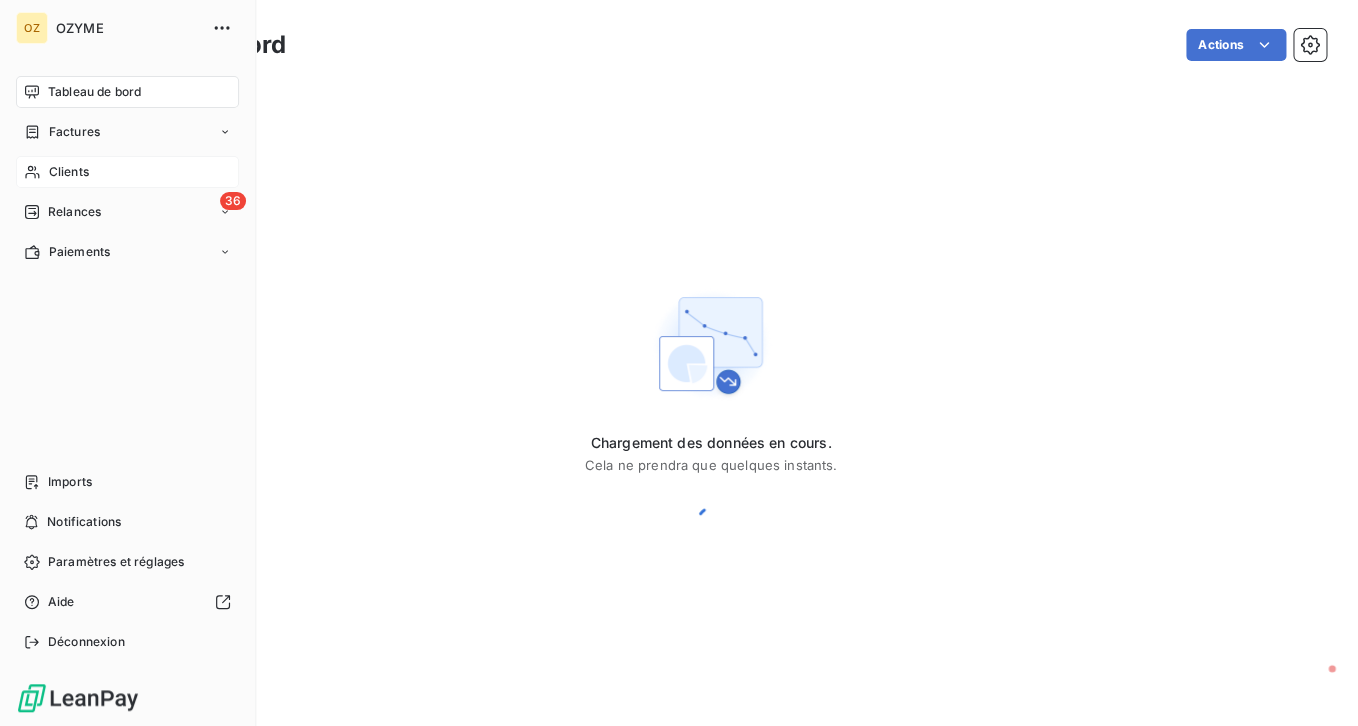 click on "Clients" at bounding box center [127, 172] 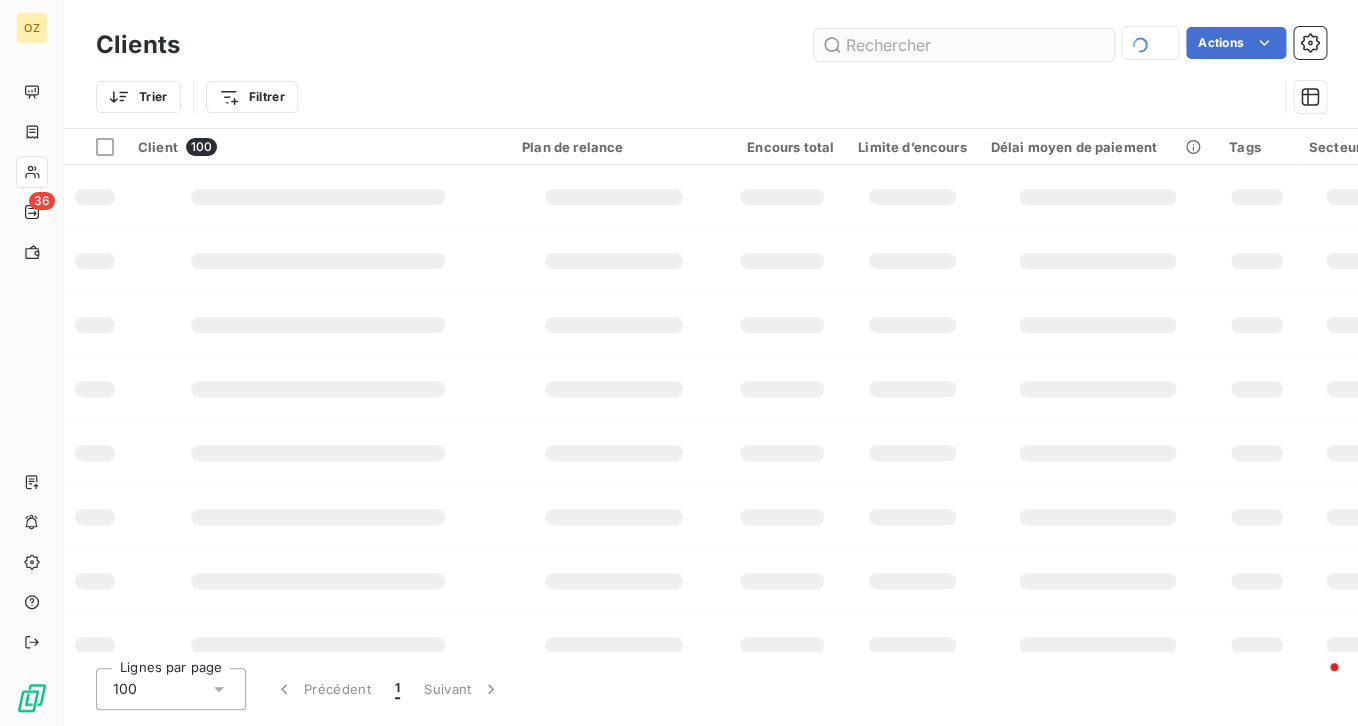 click at bounding box center [964, 45] 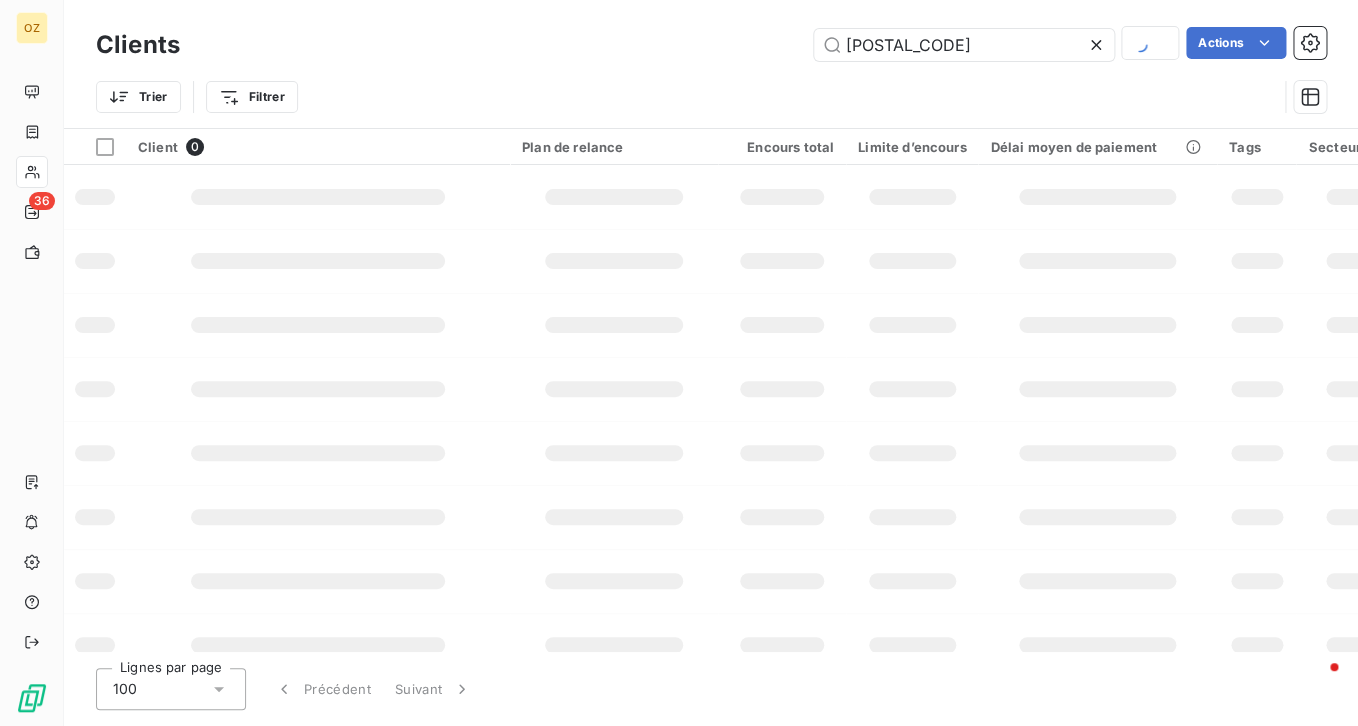 type on "[POSTAL_CODE]" 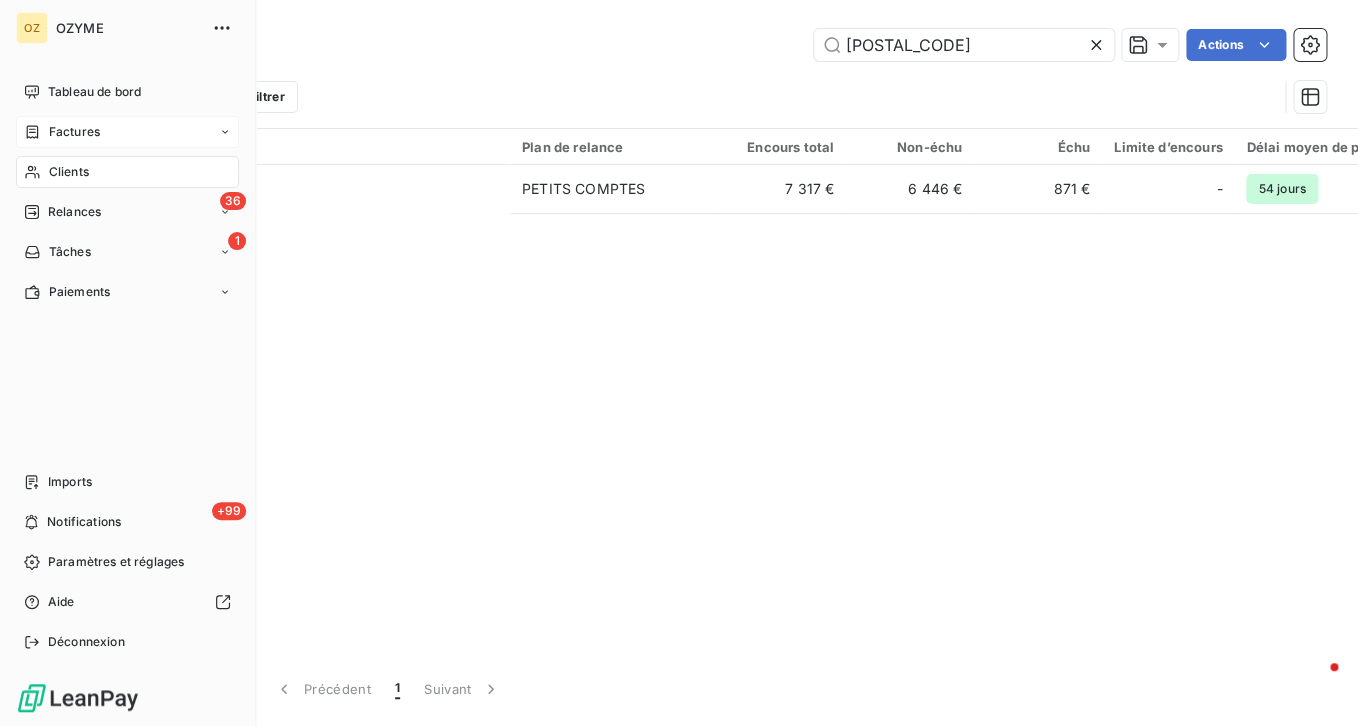 click on "Factures" at bounding box center [74, 132] 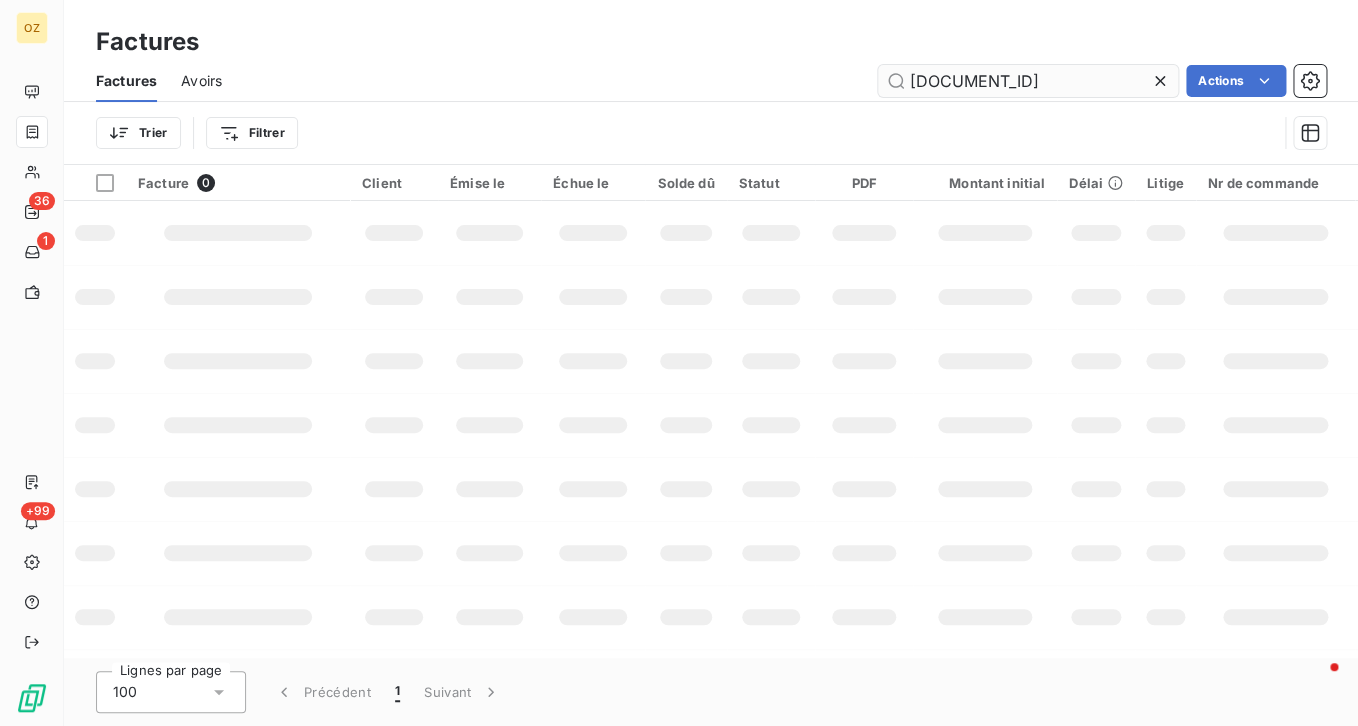 click on "[DOCUMENT_ID]" at bounding box center [1028, 81] 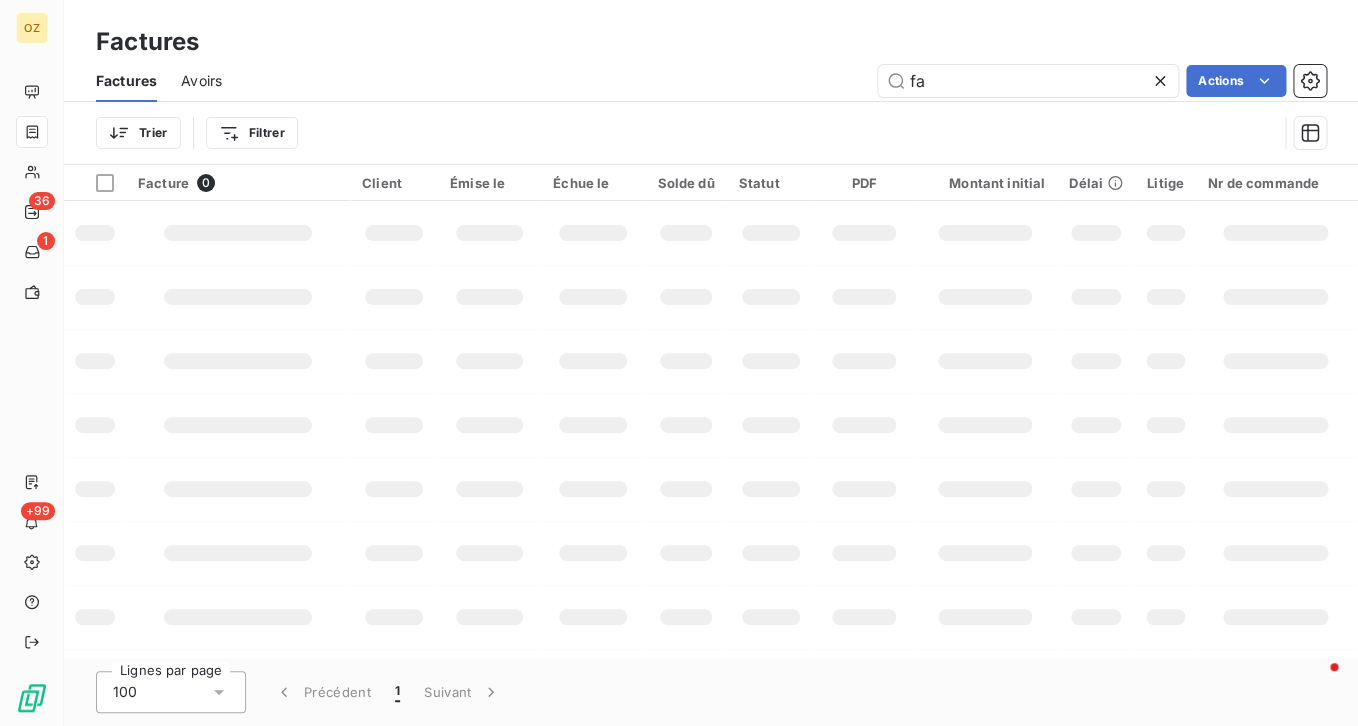type on "fa" 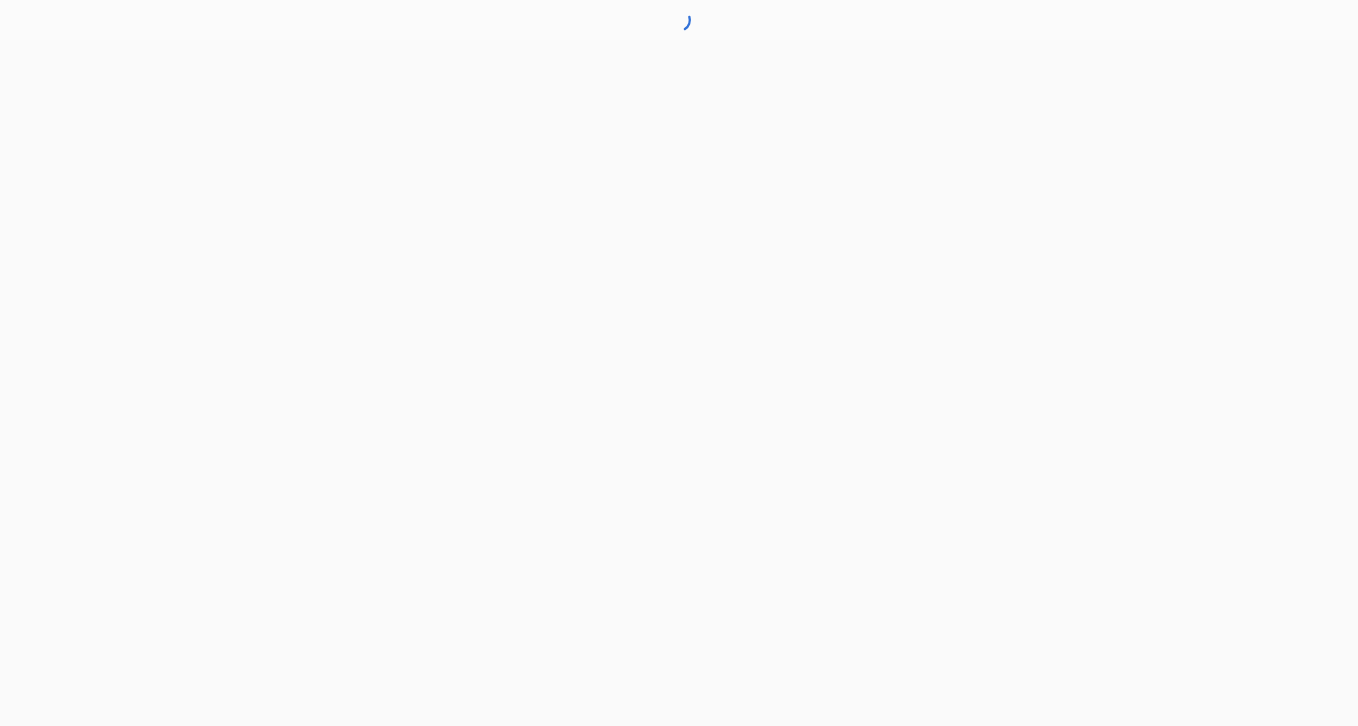scroll, scrollTop: 0, scrollLeft: 0, axis: both 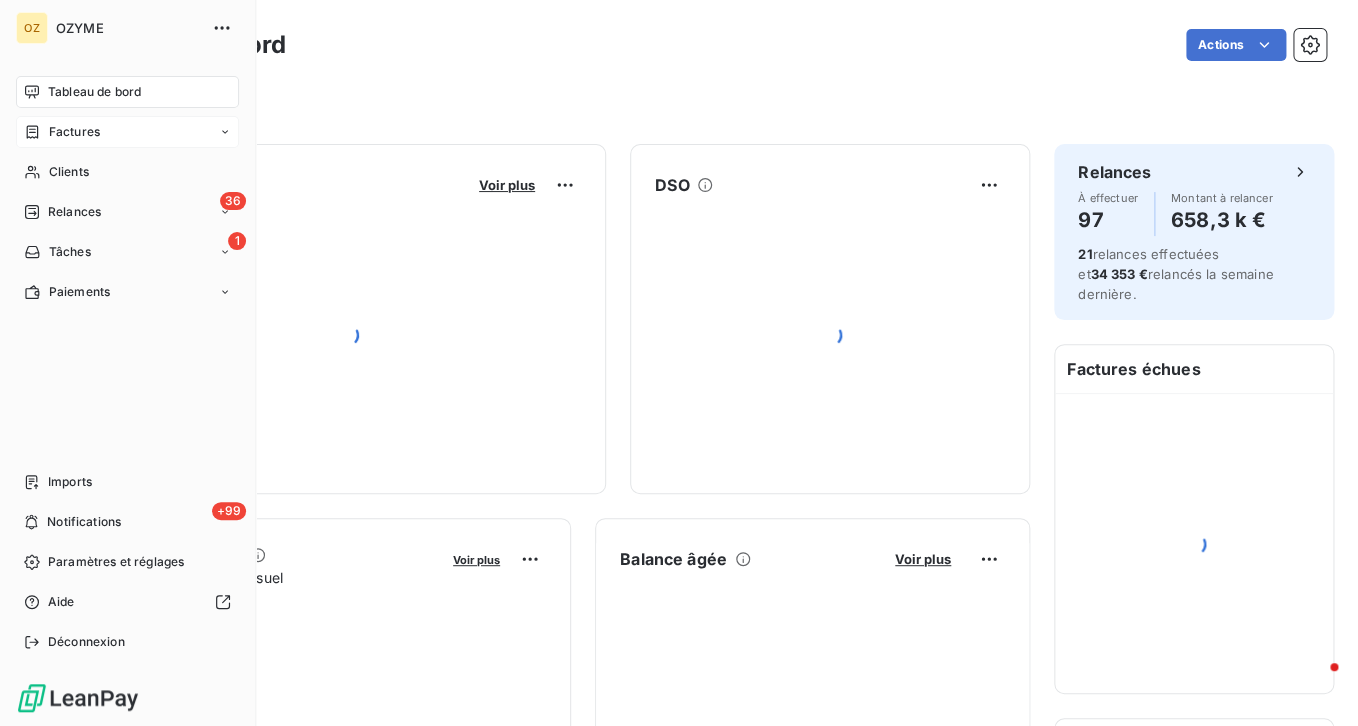 click on "Factures" at bounding box center [74, 132] 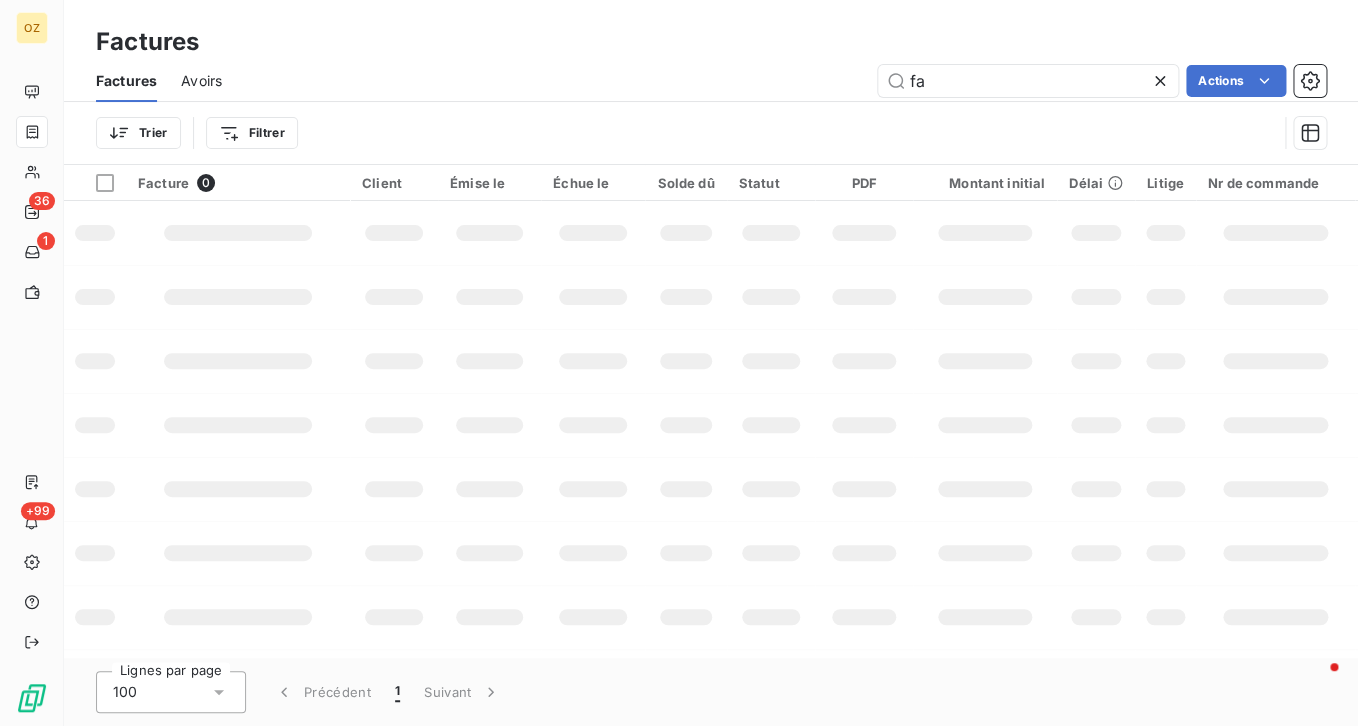 click on "Factures Avoirs fa Actions" at bounding box center (711, 81) 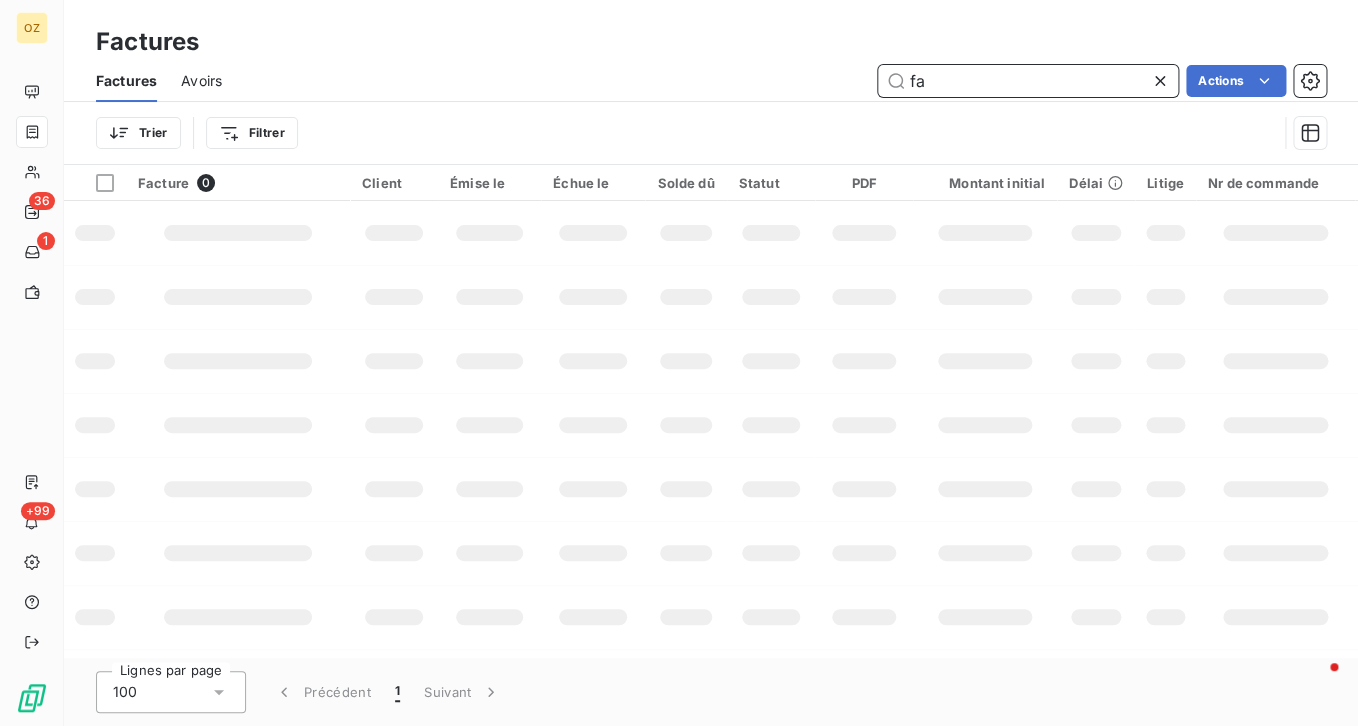 click on "fa" at bounding box center [1028, 81] 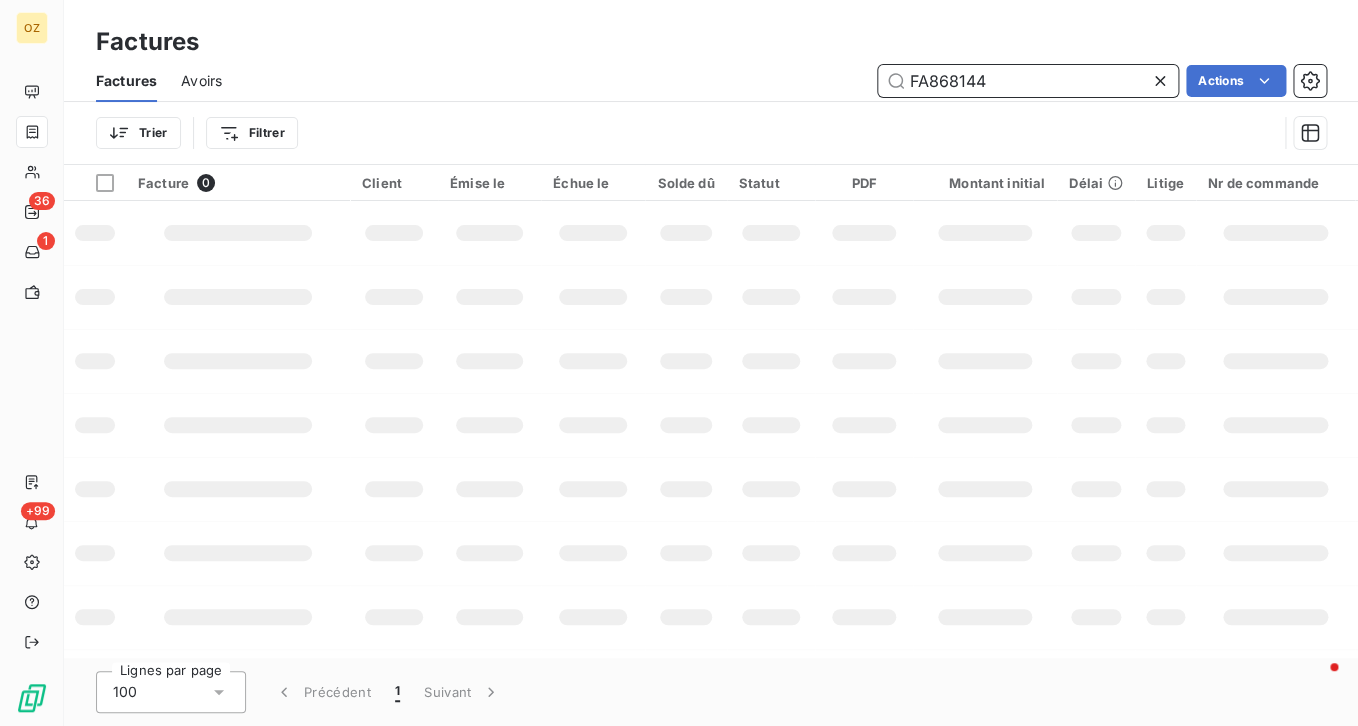 type on "FA868144" 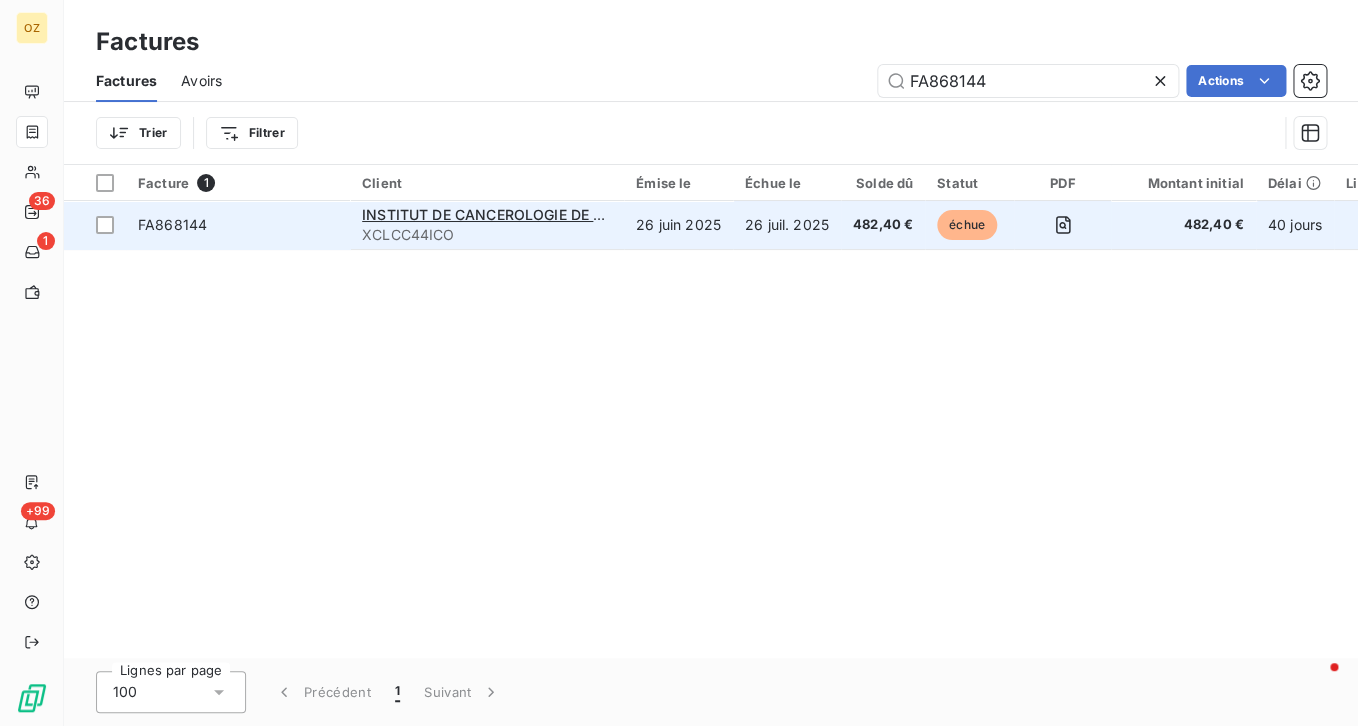 click on "FA868144" at bounding box center (172, 224) 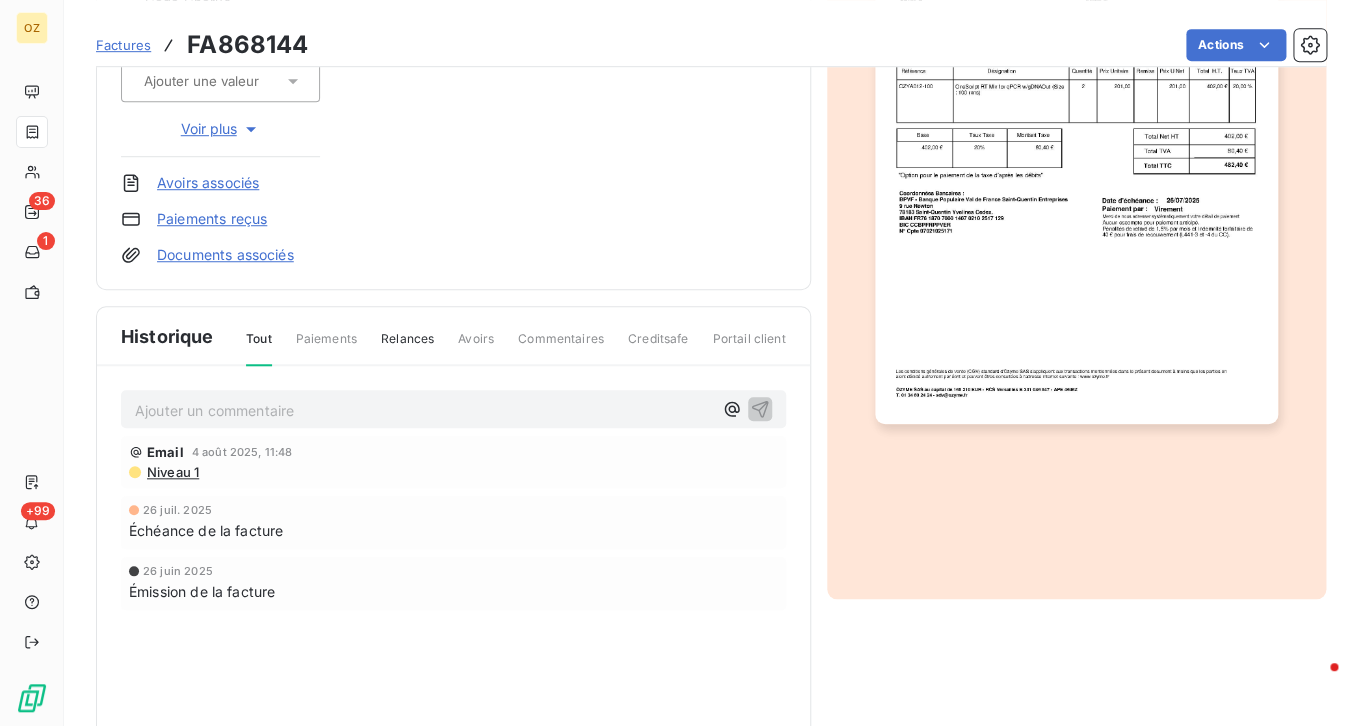 scroll, scrollTop: 475, scrollLeft: 0, axis: vertical 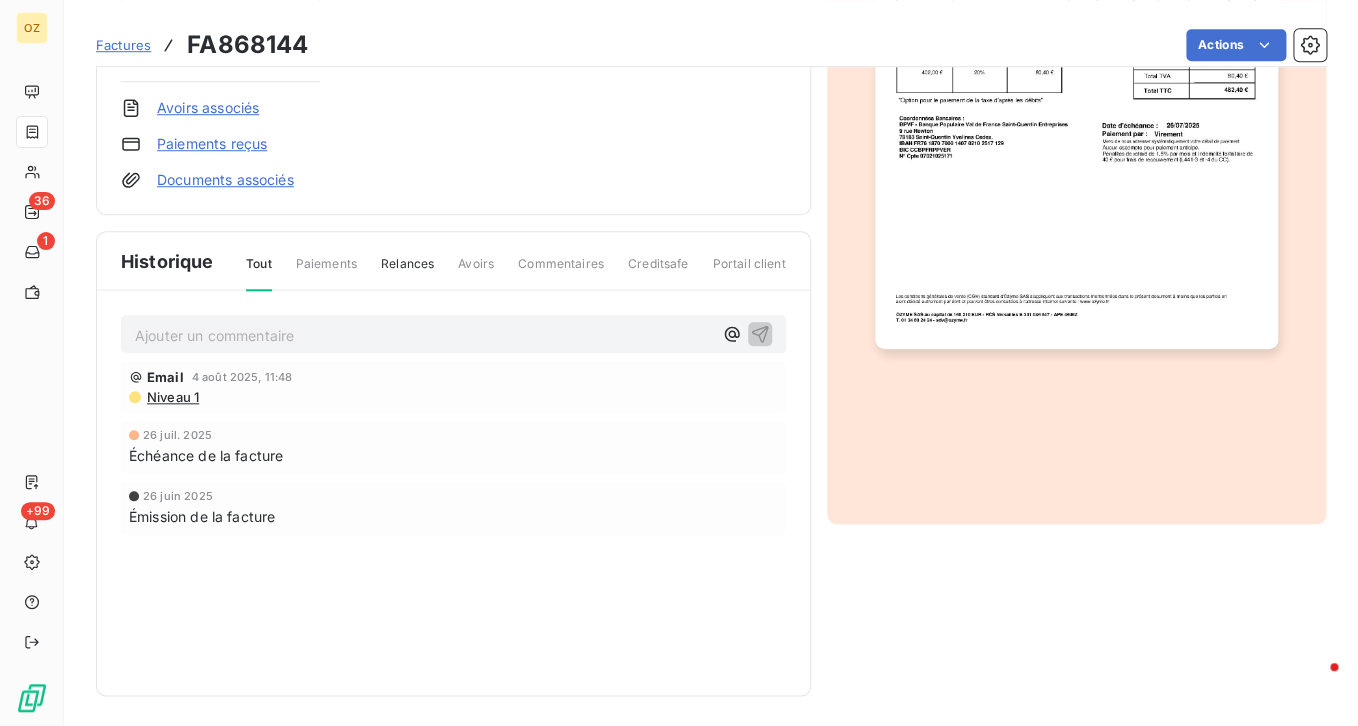click on "Ajouter un commentaire ﻿" at bounding box center [453, 334] 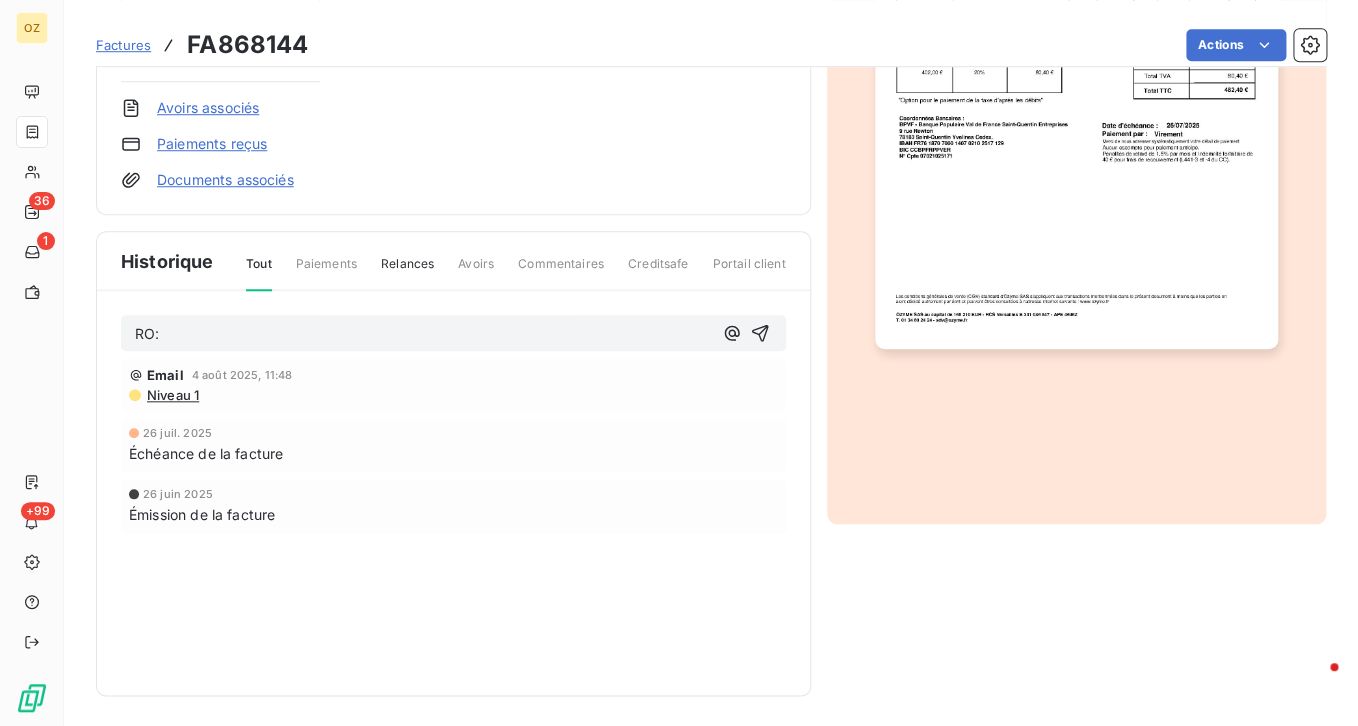 click on "RO:" at bounding box center (423, 334) 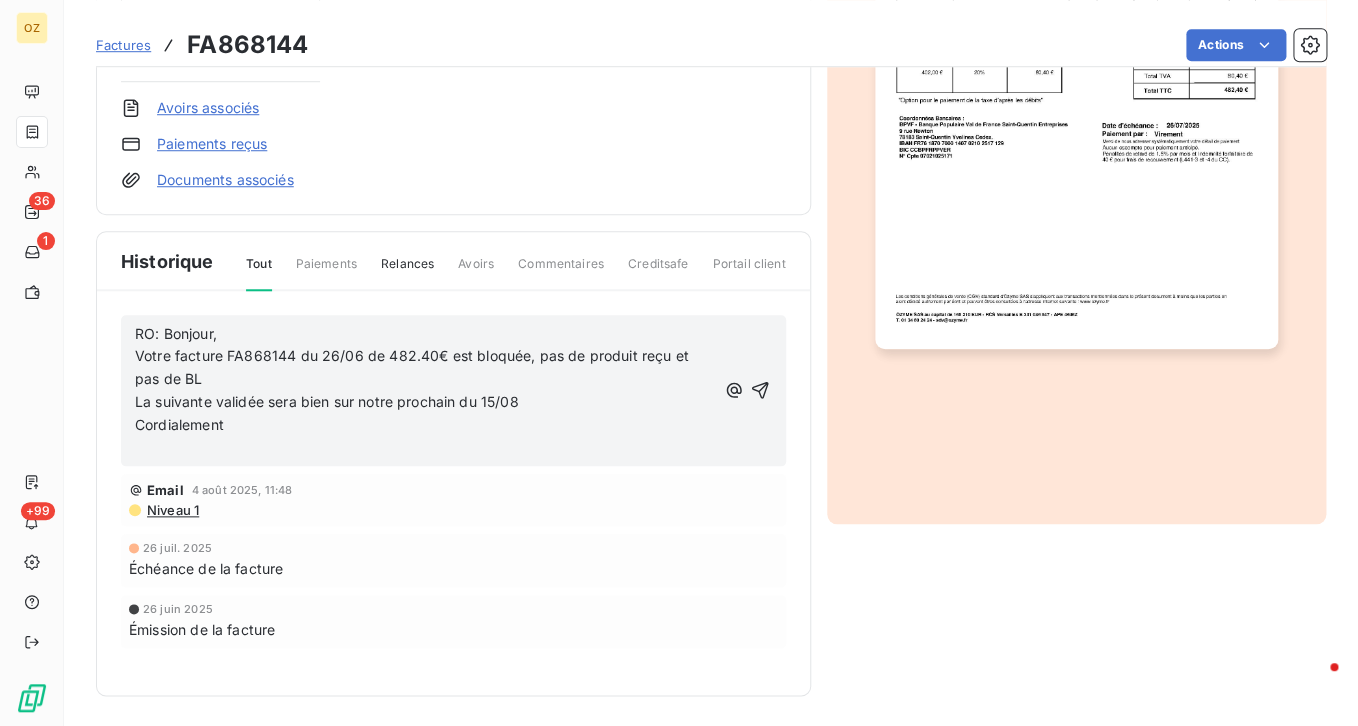 click on "RO: Bonjour," at bounding box center [176, 333] 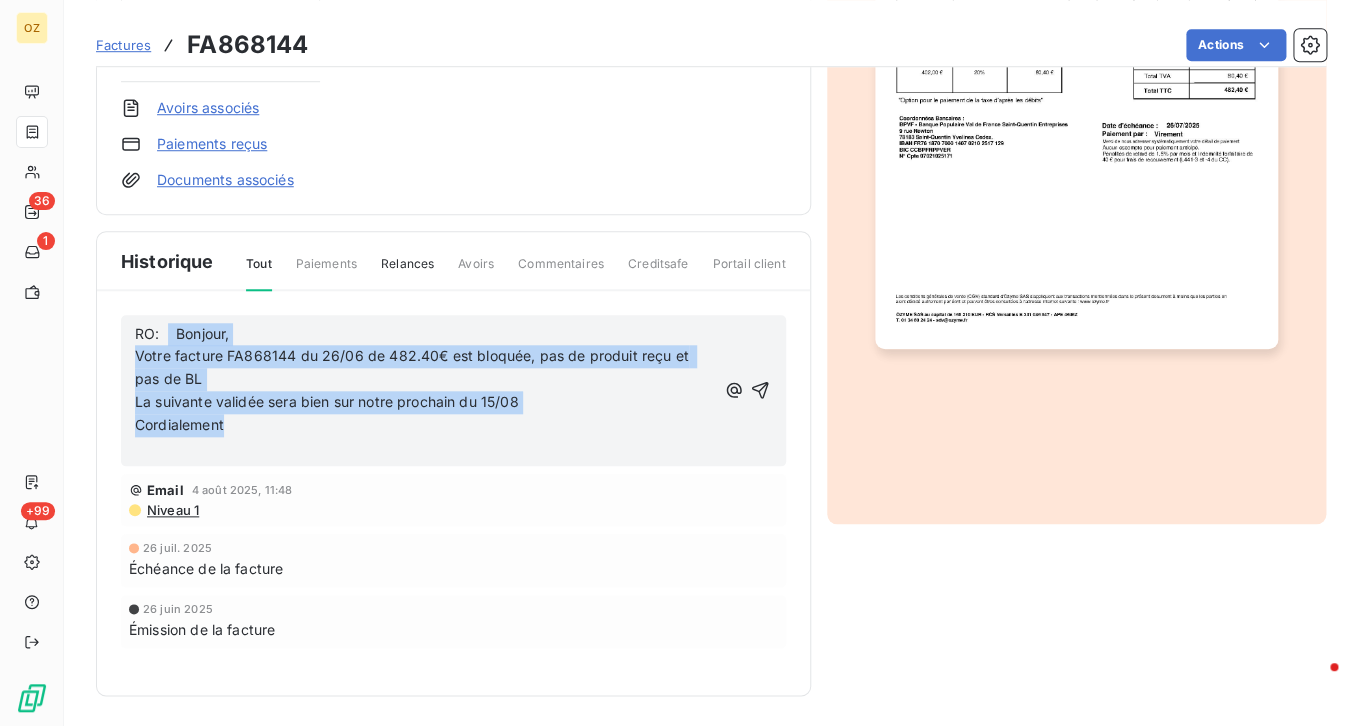 drag, startPoint x: 167, startPoint y: 329, endPoint x: 253, endPoint y: 432, distance: 134.18271 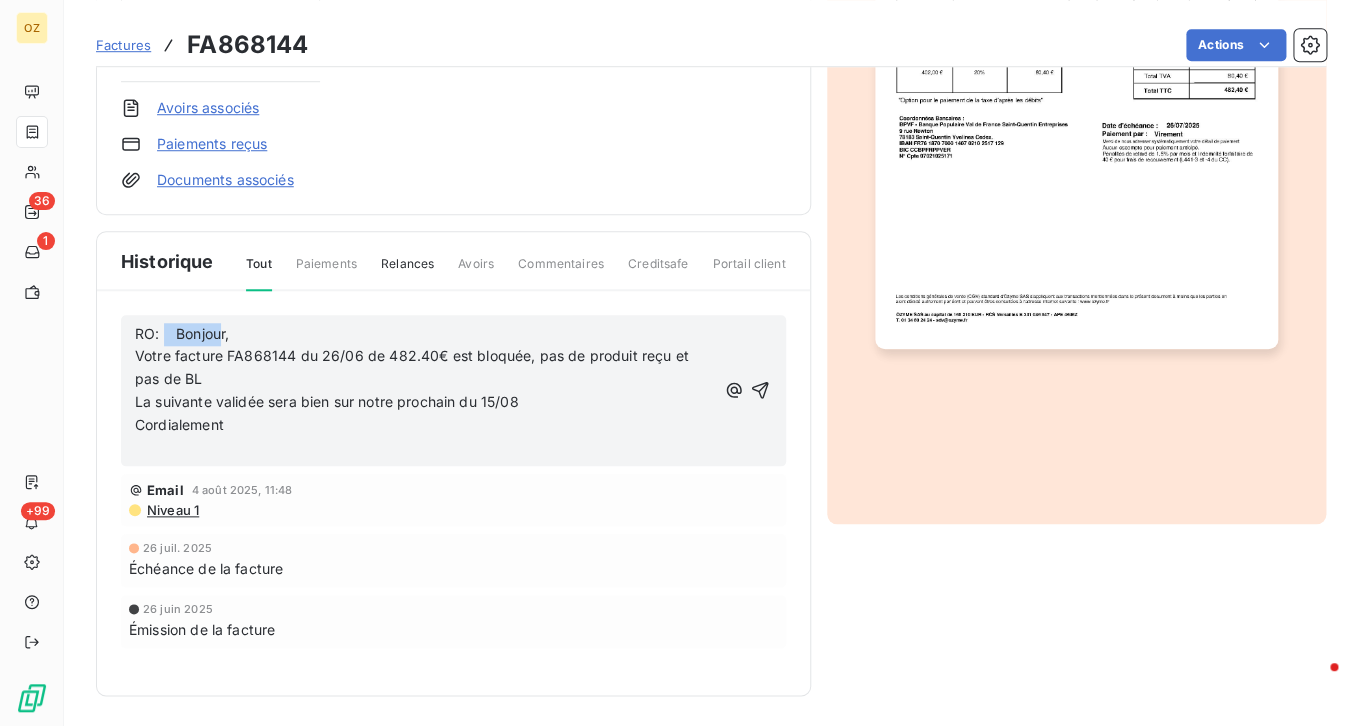 drag, startPoint x: 224, startPoint y: 326, endPoint x: 164, endPoint y: 324, distance: 60.033325 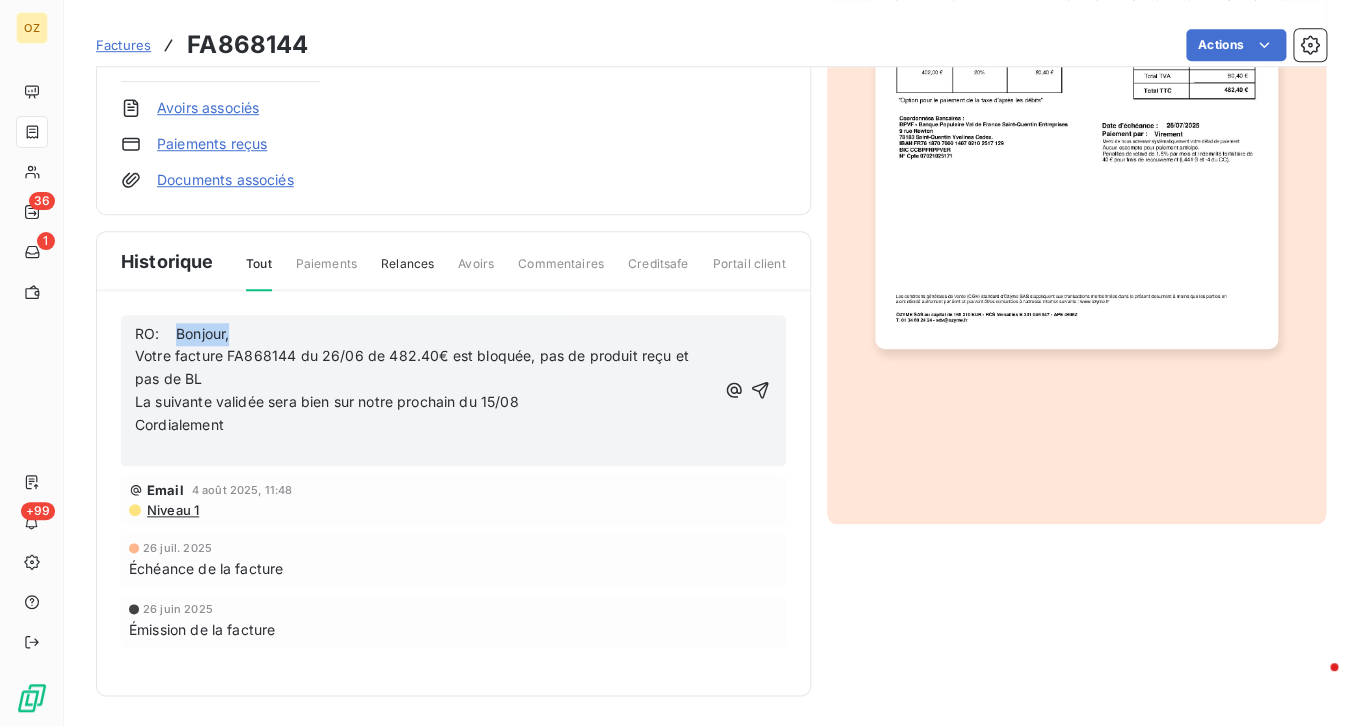 drag, startPoint x: 238, startPoint y: 331, endPoint x: 177, endPoint y: 332, distance: 61.008198 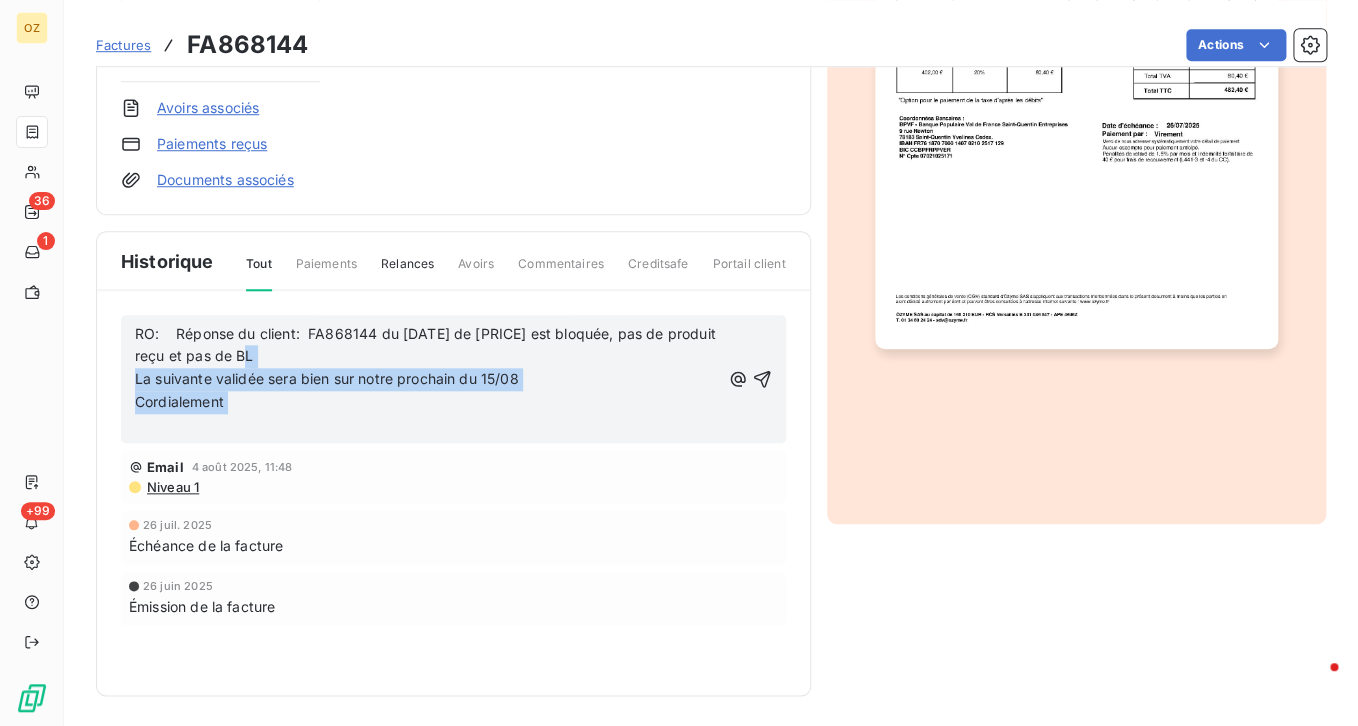 drag, startPoint x: 355, startPoint y: 361, endPoint x: 362, endPoint y: 418, distance: 57.428215 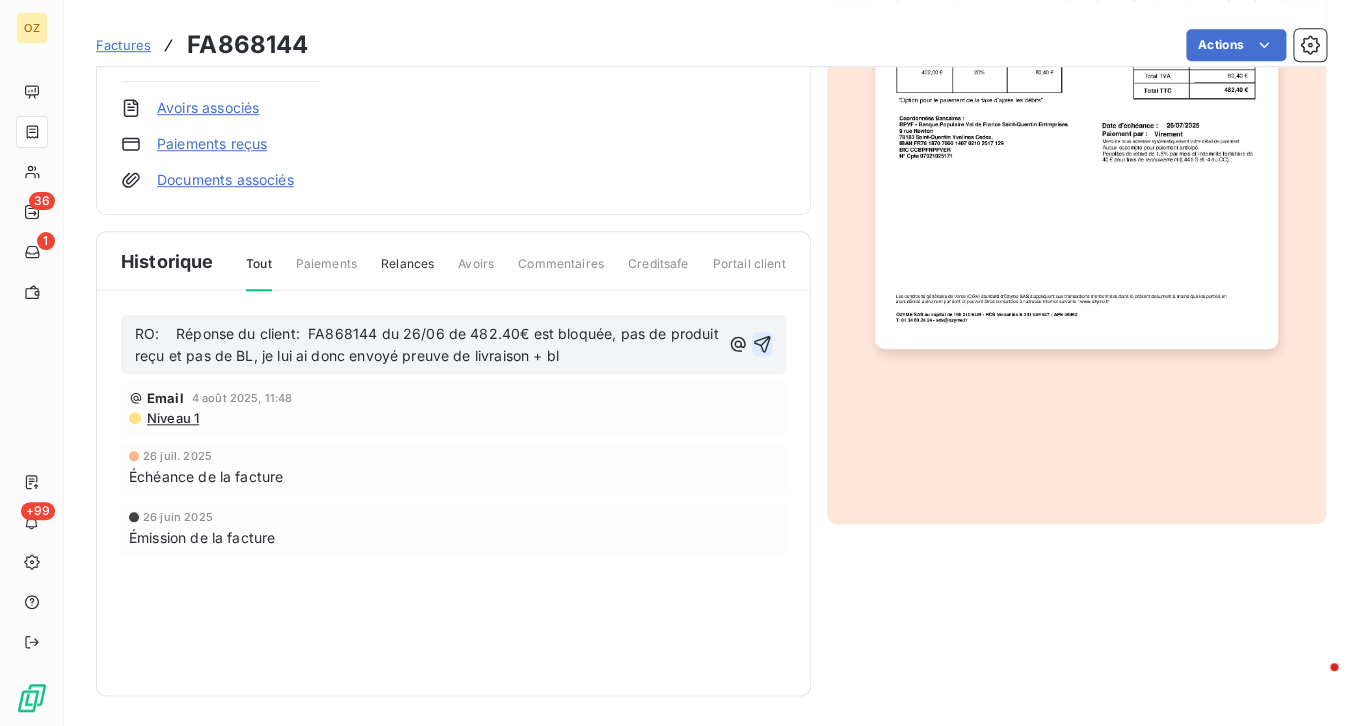 click 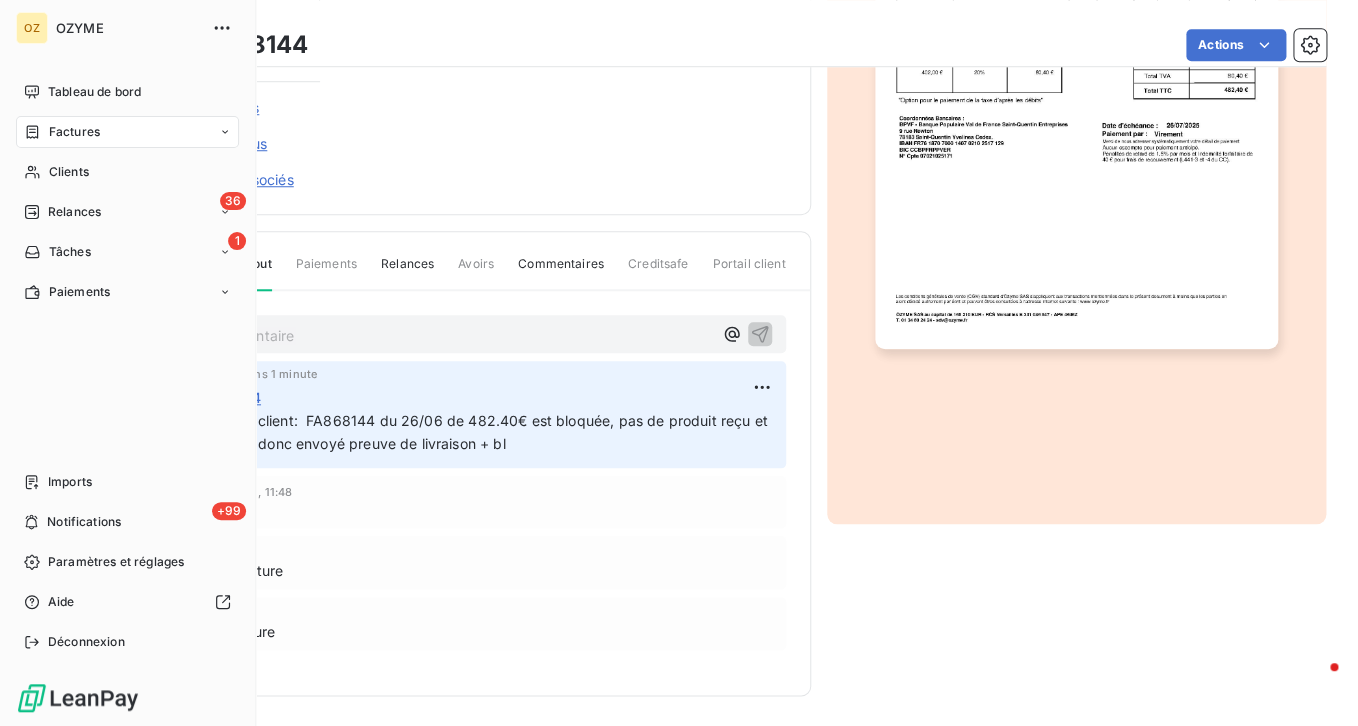 click on "Factures" at bounding box center (127, 132) 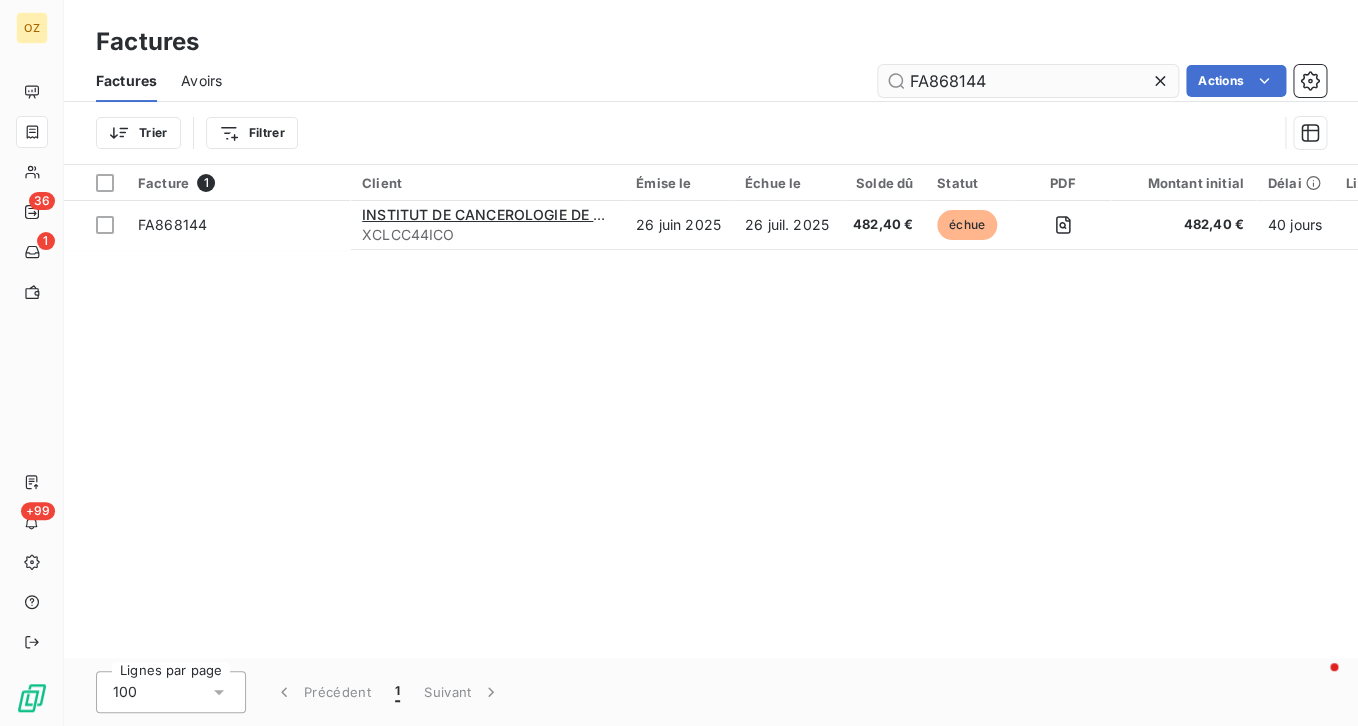 drag, startPoint x: 1015, startPoint y: 76, endPoint x: 941, endPoint y: 77, distance: 74.00676 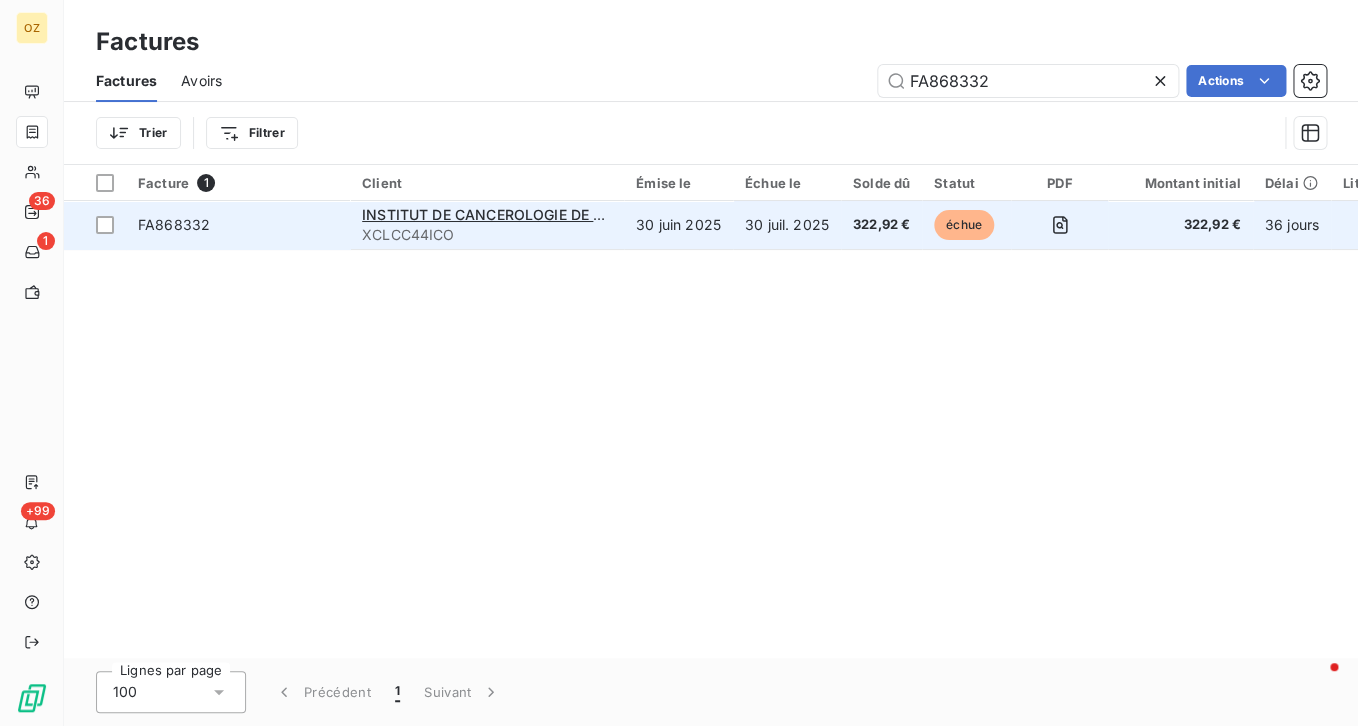 type on "FA868332" 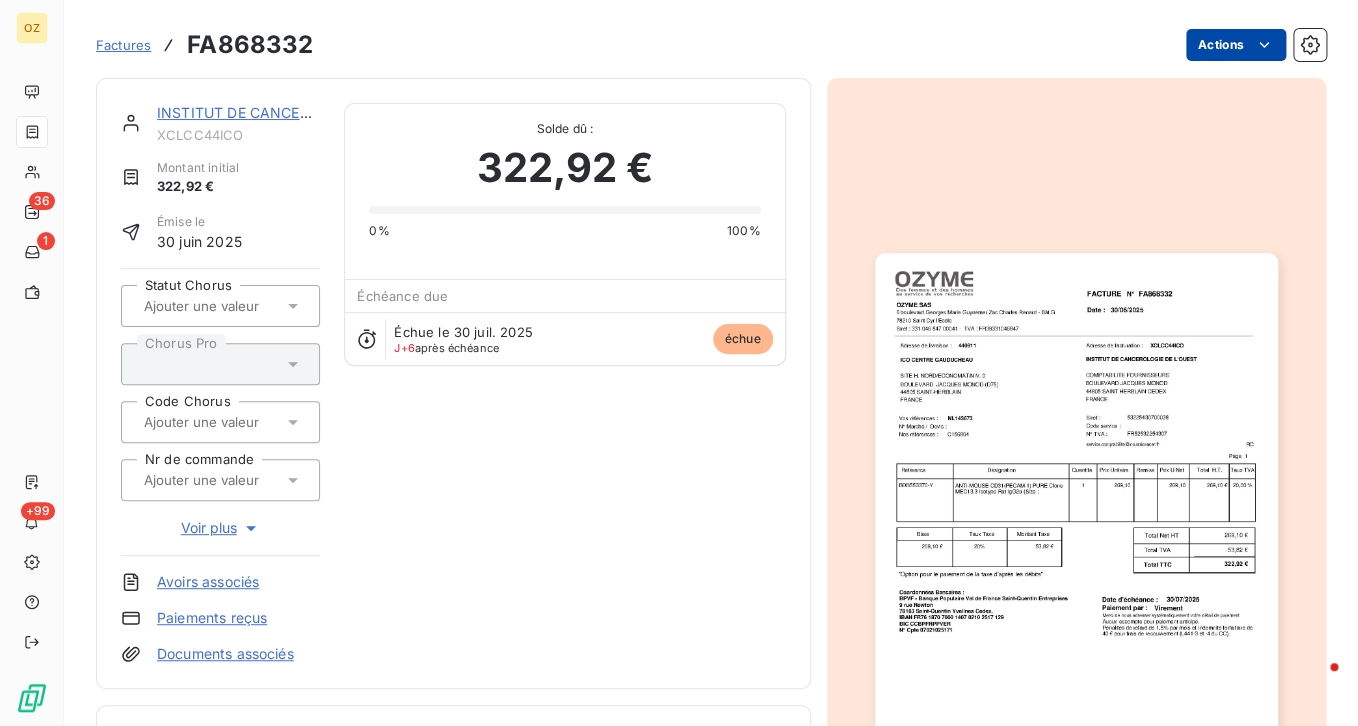 click on "OZ 36 1 +99 Factures FA868332 Actions INSTITUT DE CANCEROLOGIE DE L'OUEST XCLCC44ICO Montant initial [PRICE] Émise le [DATE] Statut Chorus Chorus Pro Code Chorus Nr de commande Voir plus Avoirs associés Paiements reçus Documents associés Solde dû : [PRICE] 0% 100% Échéance due Échue le [DATE] J+6  après échéance échue Historique Tout Paiements Relances Avoirs Commentaires Creditsafe Portail client Ajouter un commentaire ﻿ Email [DATE], [TIME] Niveau 1 [DATE] Échéance de la facture [DATE] Émission de la facture" at bounding box center [679, 363] 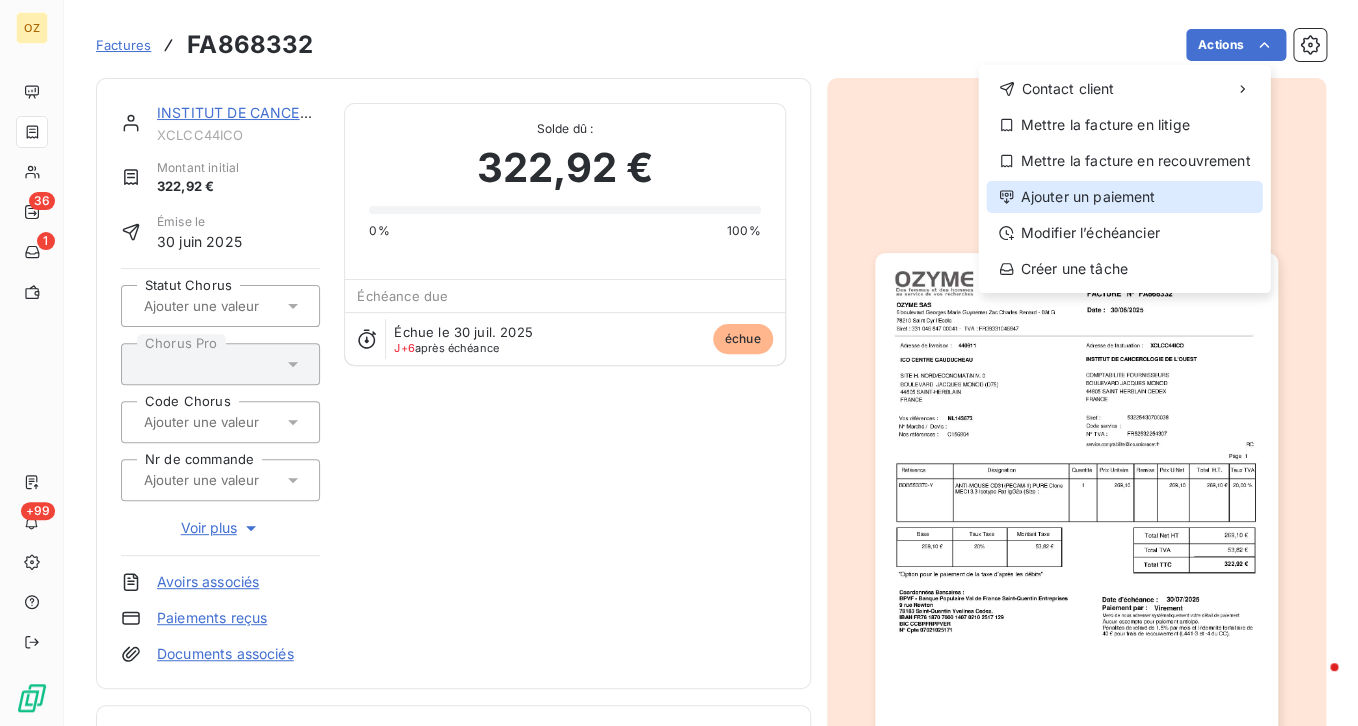 click on "Ajouter un paiement" at bounding box center [1124, 197] 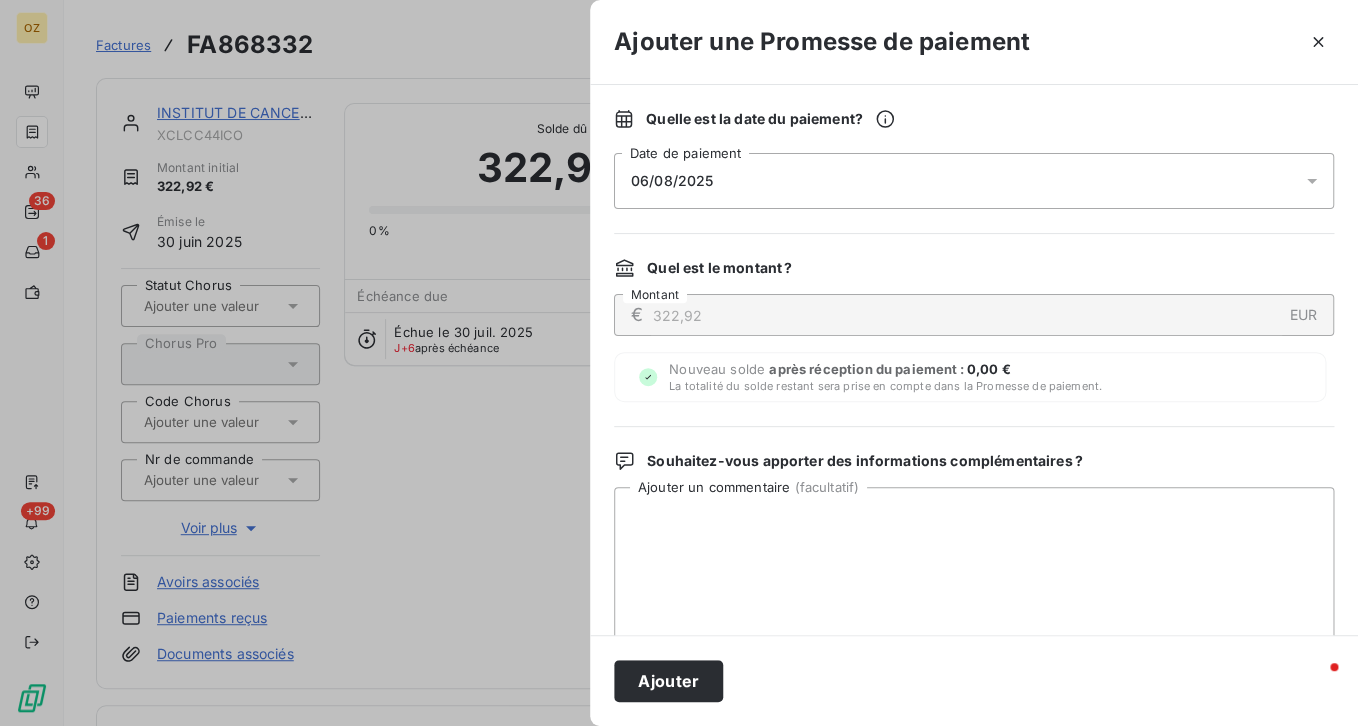 click on "06/08/2025" at bounding box center (974, 181) 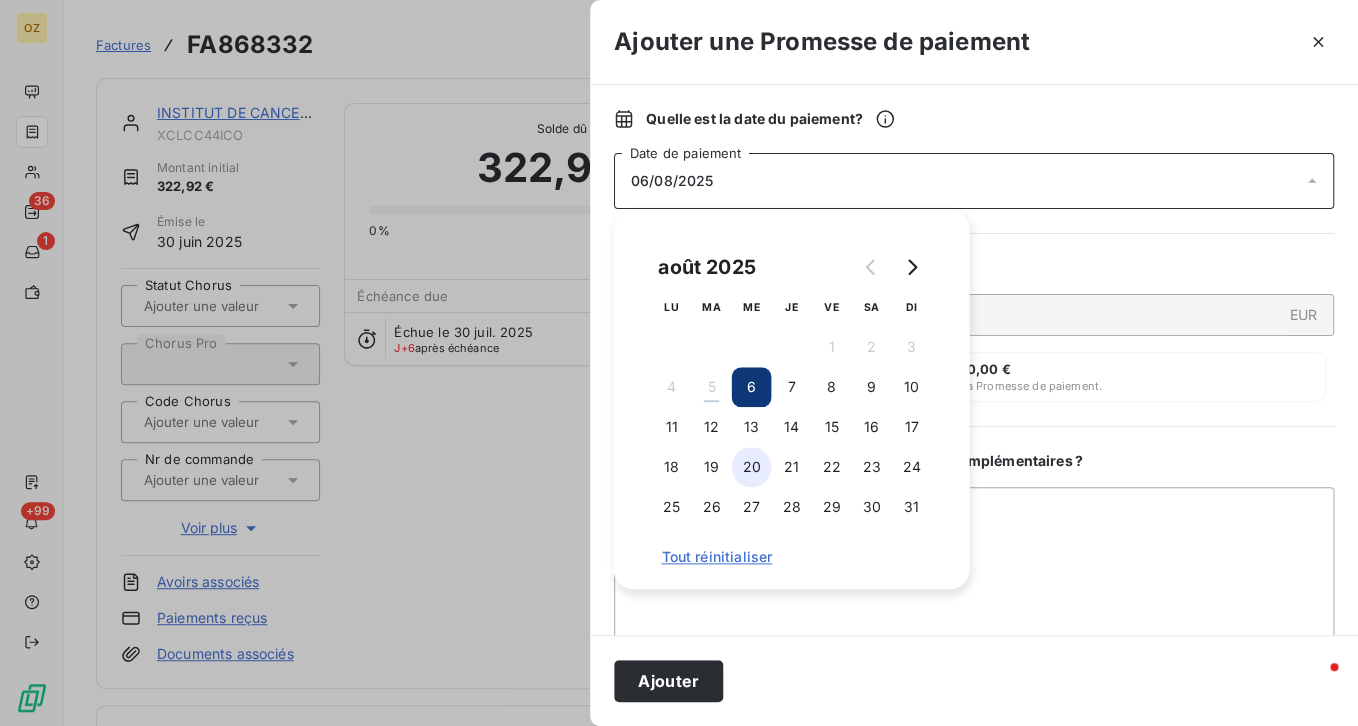 click on "20" at bounding box center (751, 467) 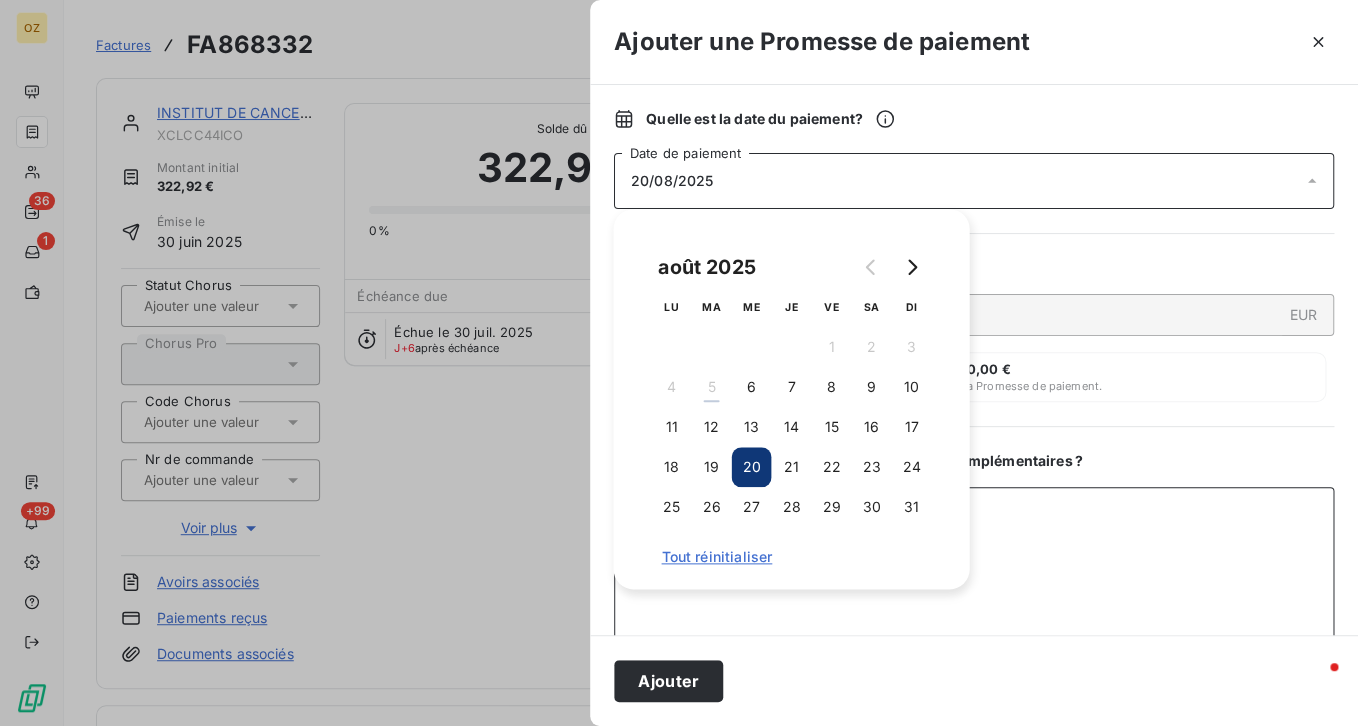 click on "Ajouter un commentaire   ( facultatif )" at bounding box center (974, 591) 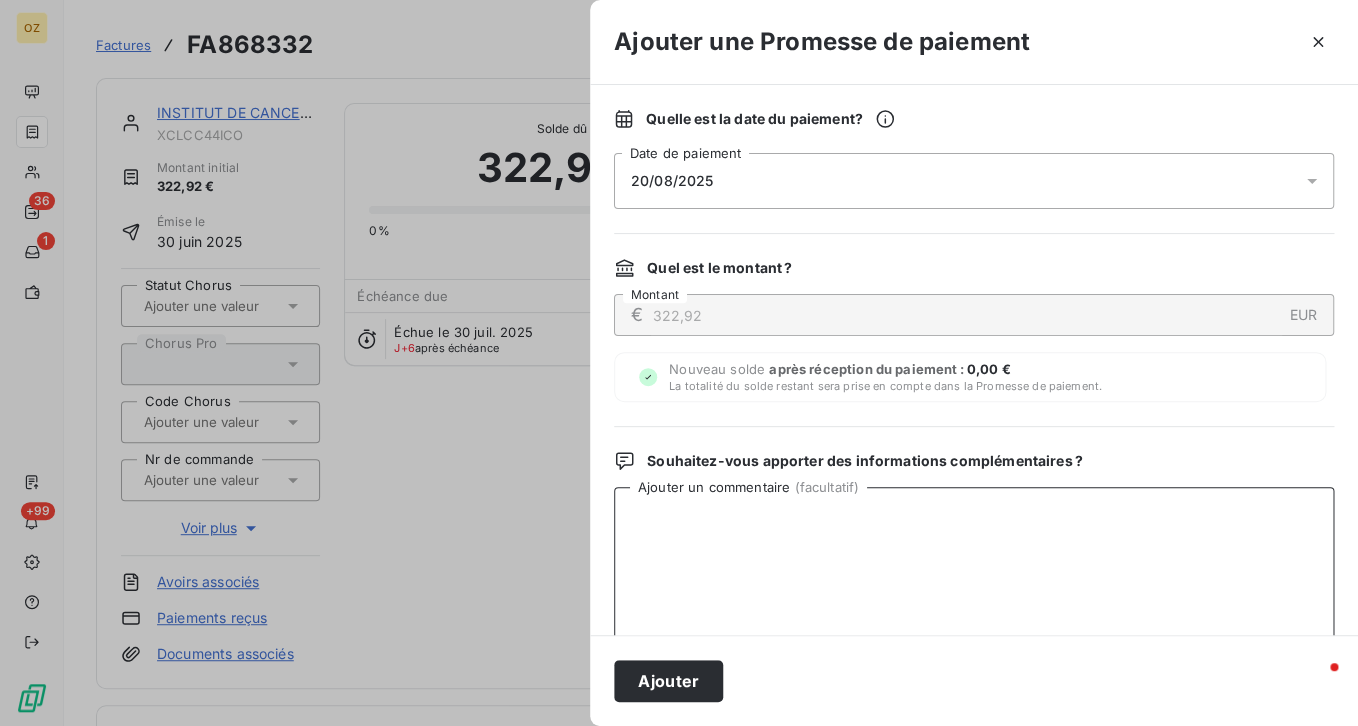 click on "Ajouter un commentaire   ( facultatif )" at bounding box center [974, 591] 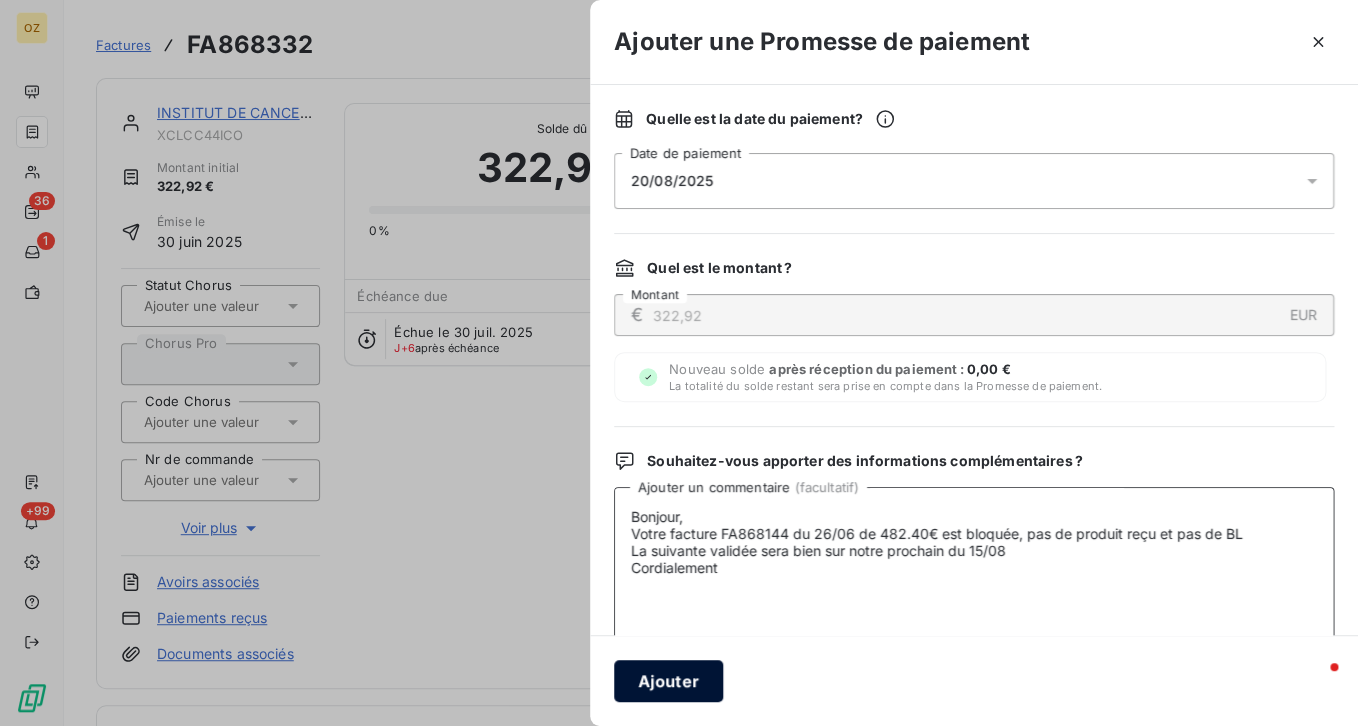 scroll, scrollTop: 197, scrollLeft: 0, axis: vertical 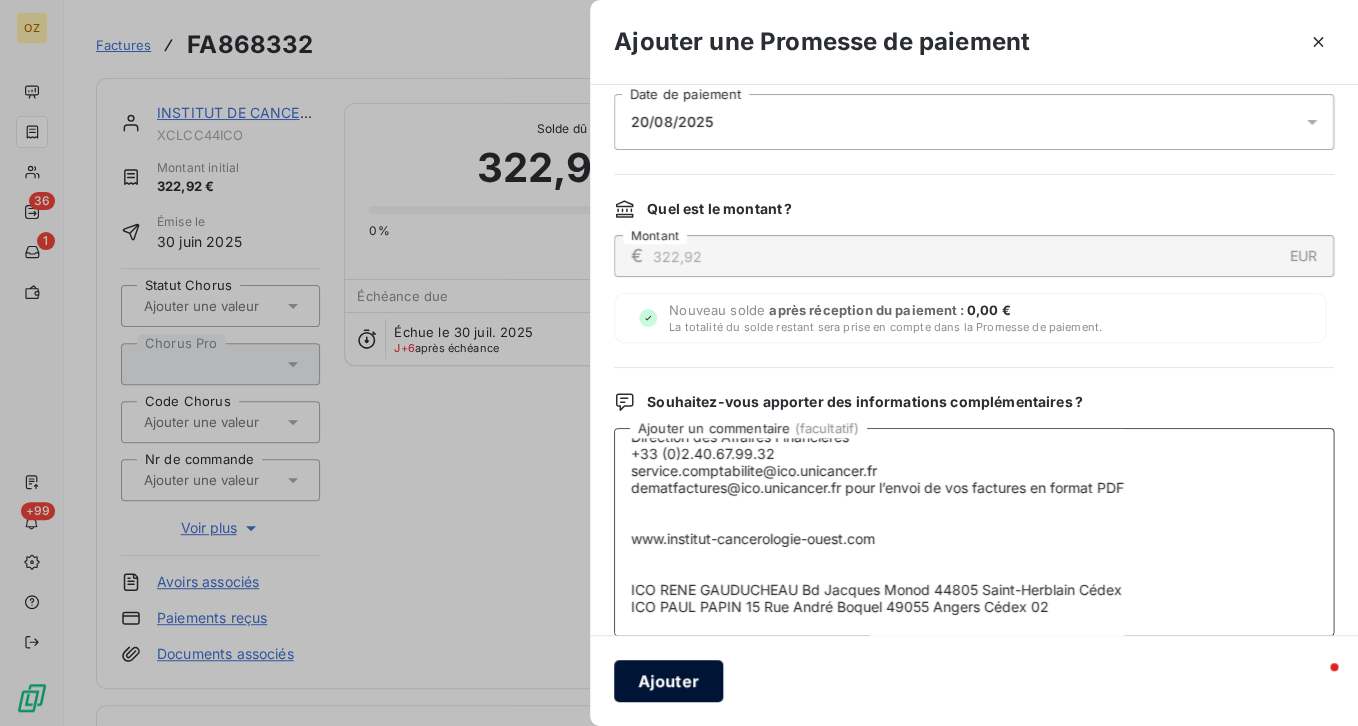 type on "Bonjour,
Votre facture FA868144 du 26/06 de 482.40€ est bloquée, pas de produit reçu et pas de BL
La suivante validée sera bien sur notre prochain du 15/08
Cordialement
Service Comptabilité
Direction des Affaires Financières
+33 (0)2.40.67.99.32
service.comptabilite@ico.unicancer.fr
dematfactures@ico.unicancer.fr pour l’envoi de vos factures en format PDF
www.institut-cancerologie-ouest.com
ICO RENE GAUDUCHEAU Bd Jacques Monod 44805 Saint-Herblain Cédex
ICO PAUL PAPIN 15 Rue André Boquel 49055 Angers Cédex 02" 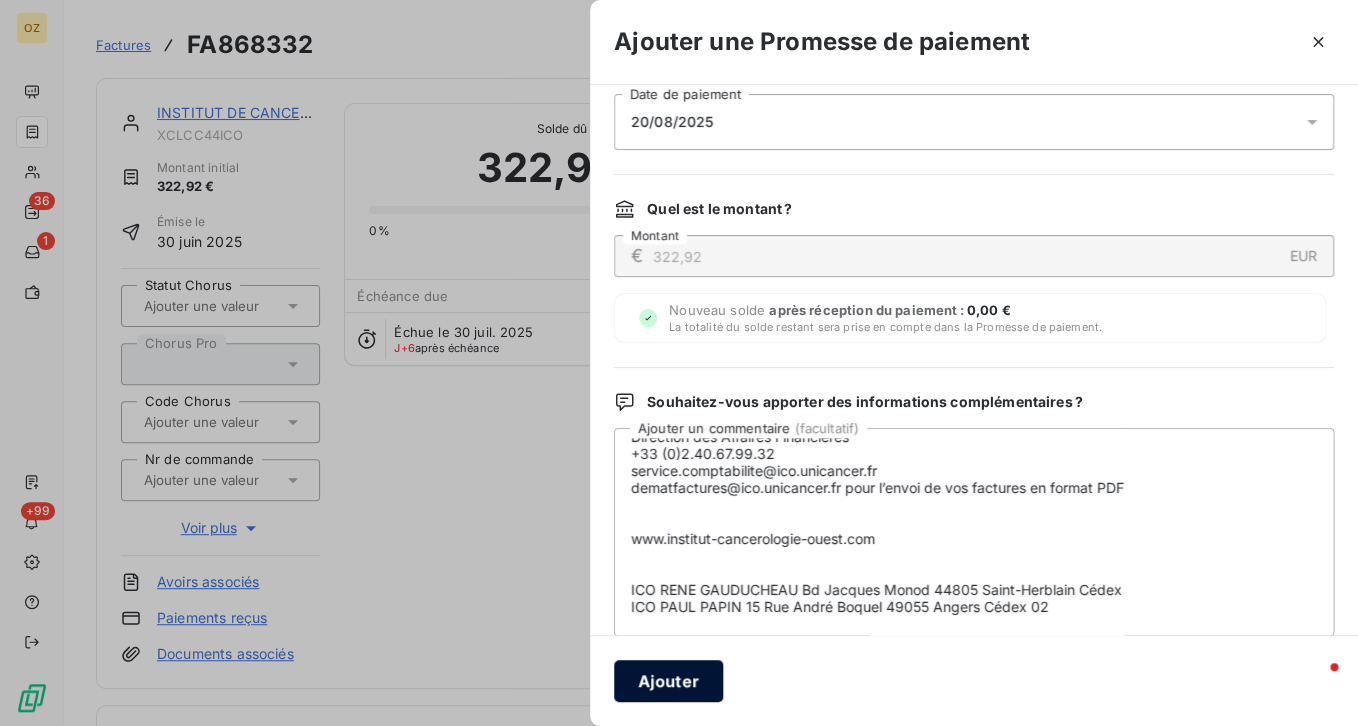 click on "Ajouter" at bounding box center [668, 681] 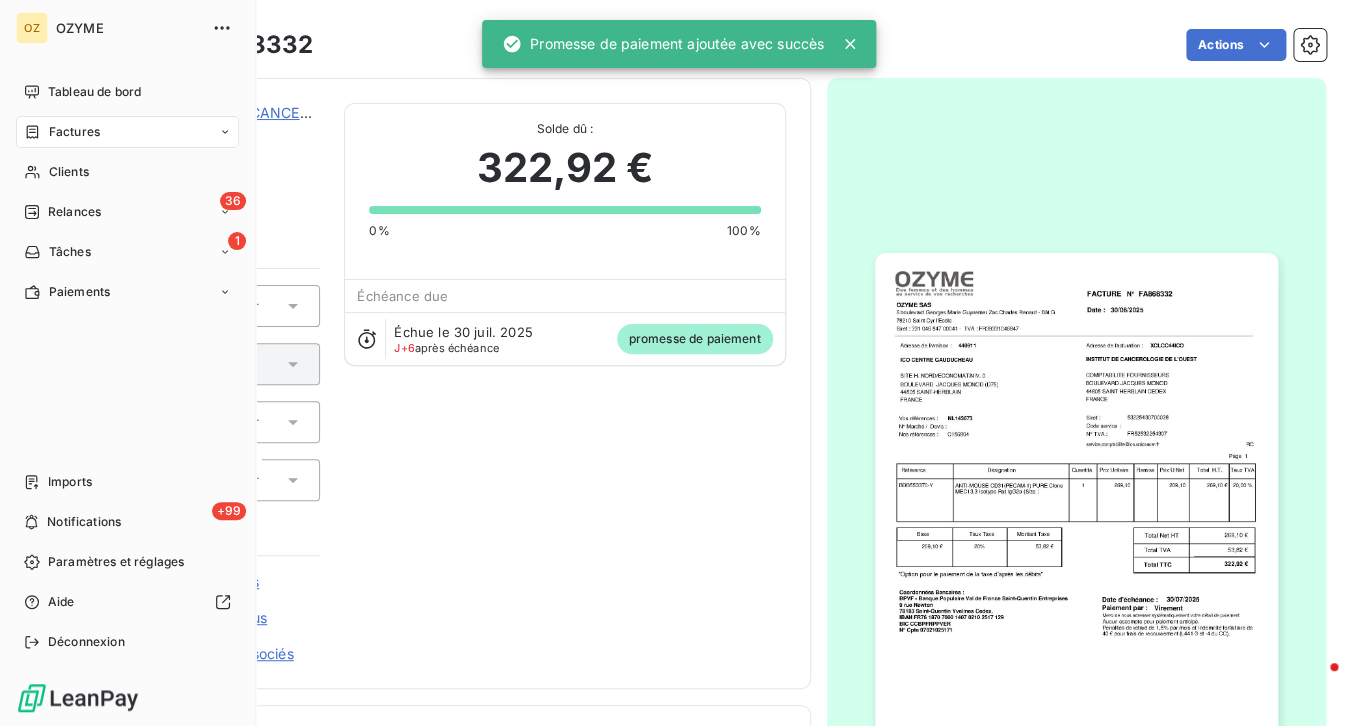 click on "Clients" at bounding box center (69, 172) 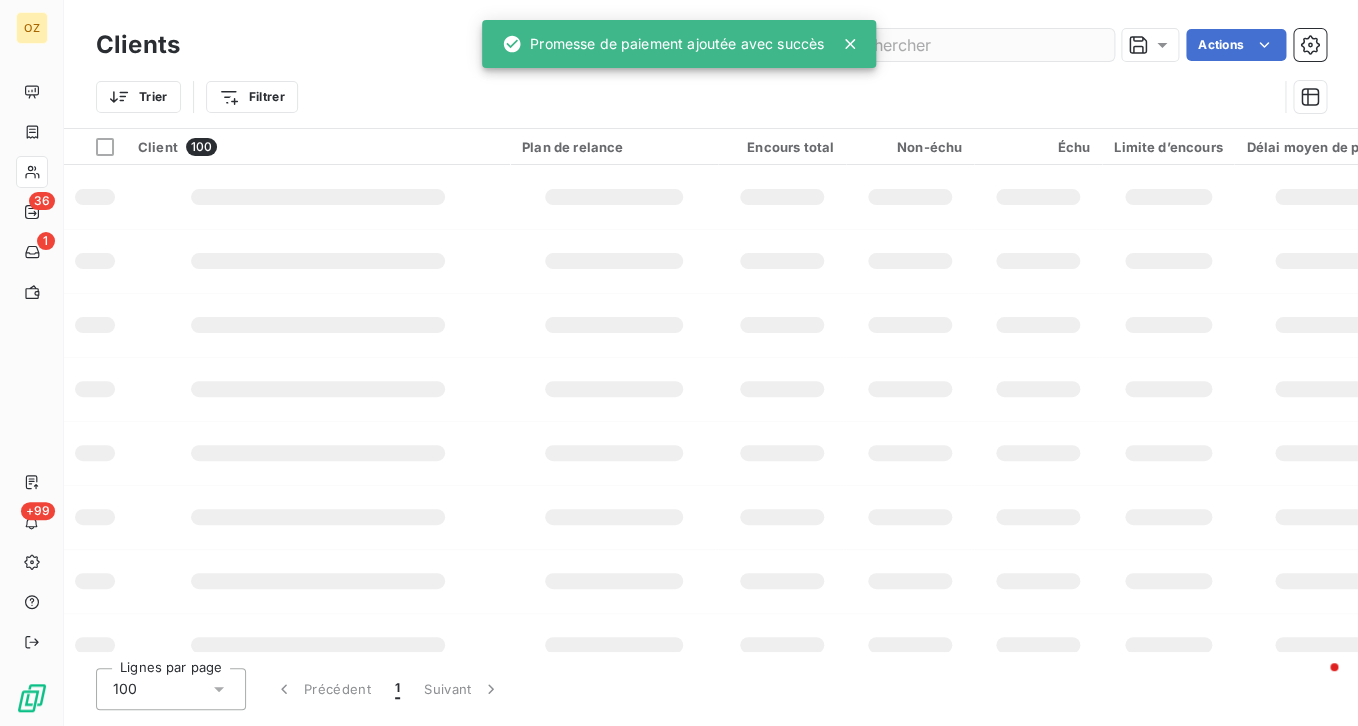 click at bounding box center (964, 45) 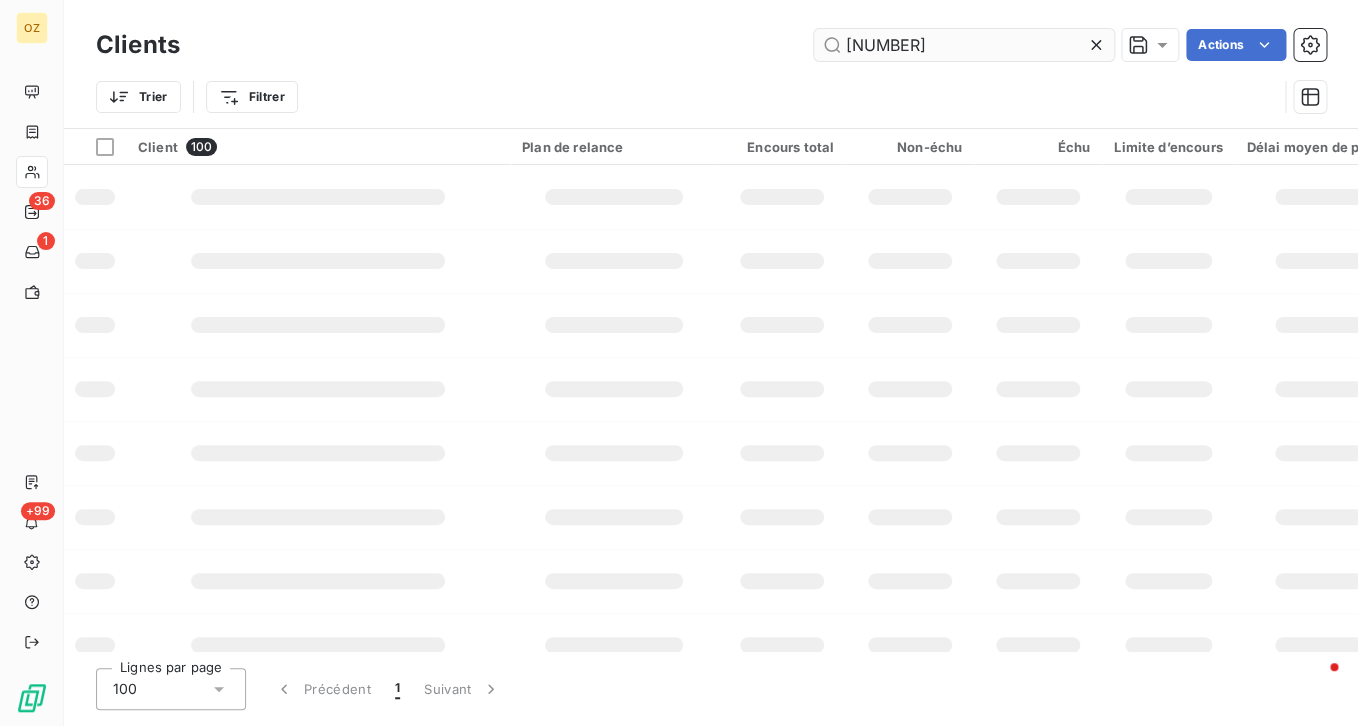 type on "[NUMBER]" 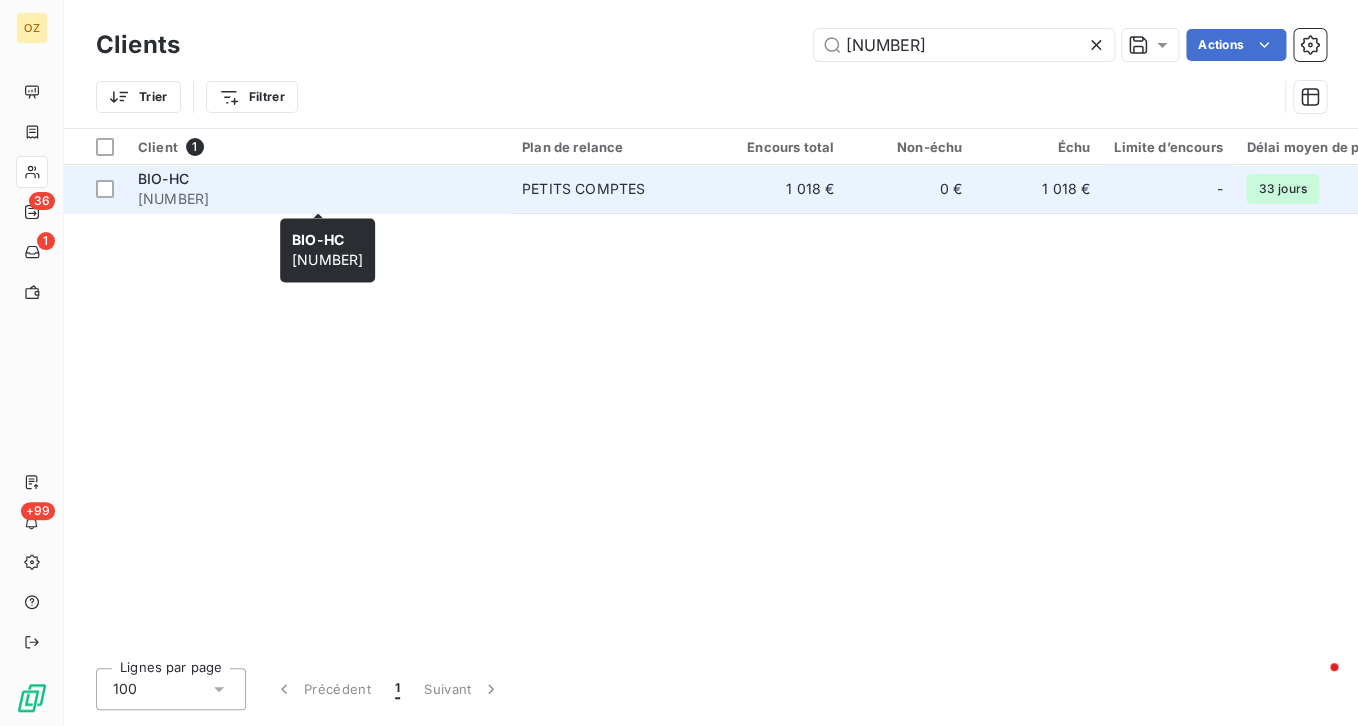 click on "[NUMBER]" at bounding box center (318, 199) 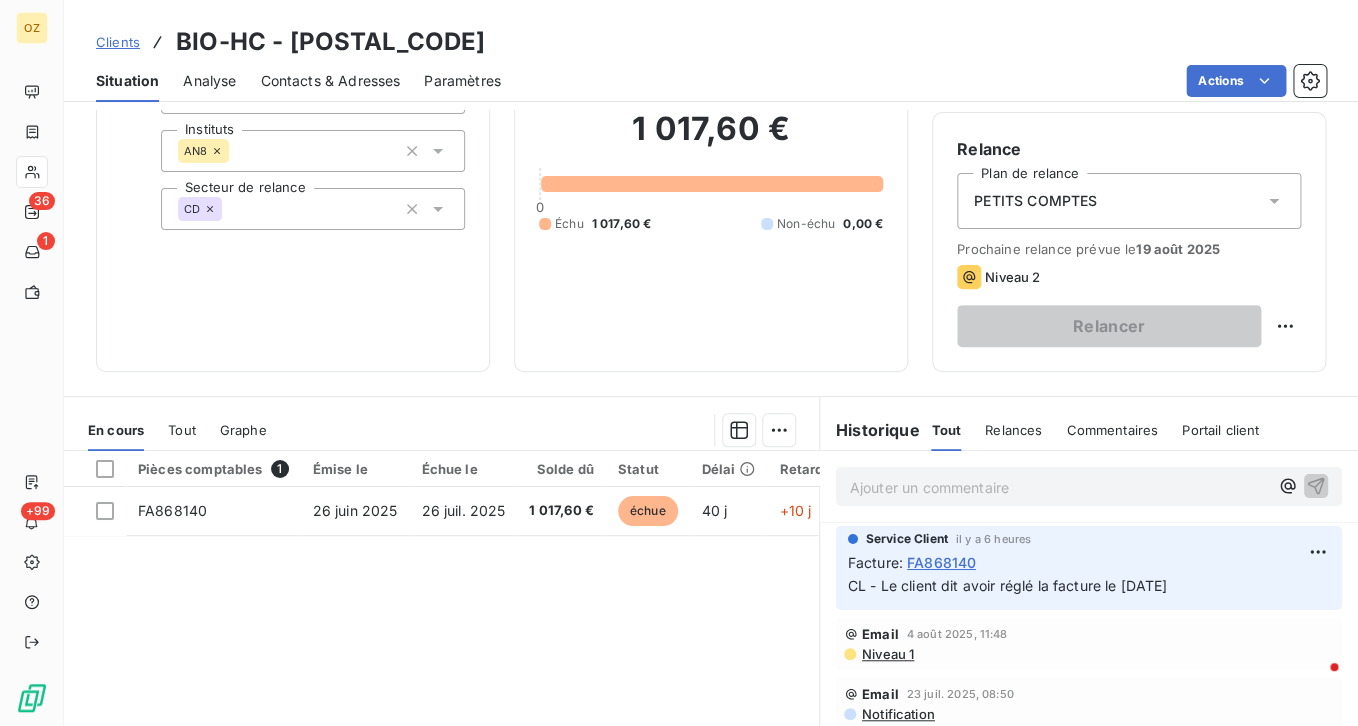 scroll, scrollTop: 200, scrollLeft: 0, axis: vertical 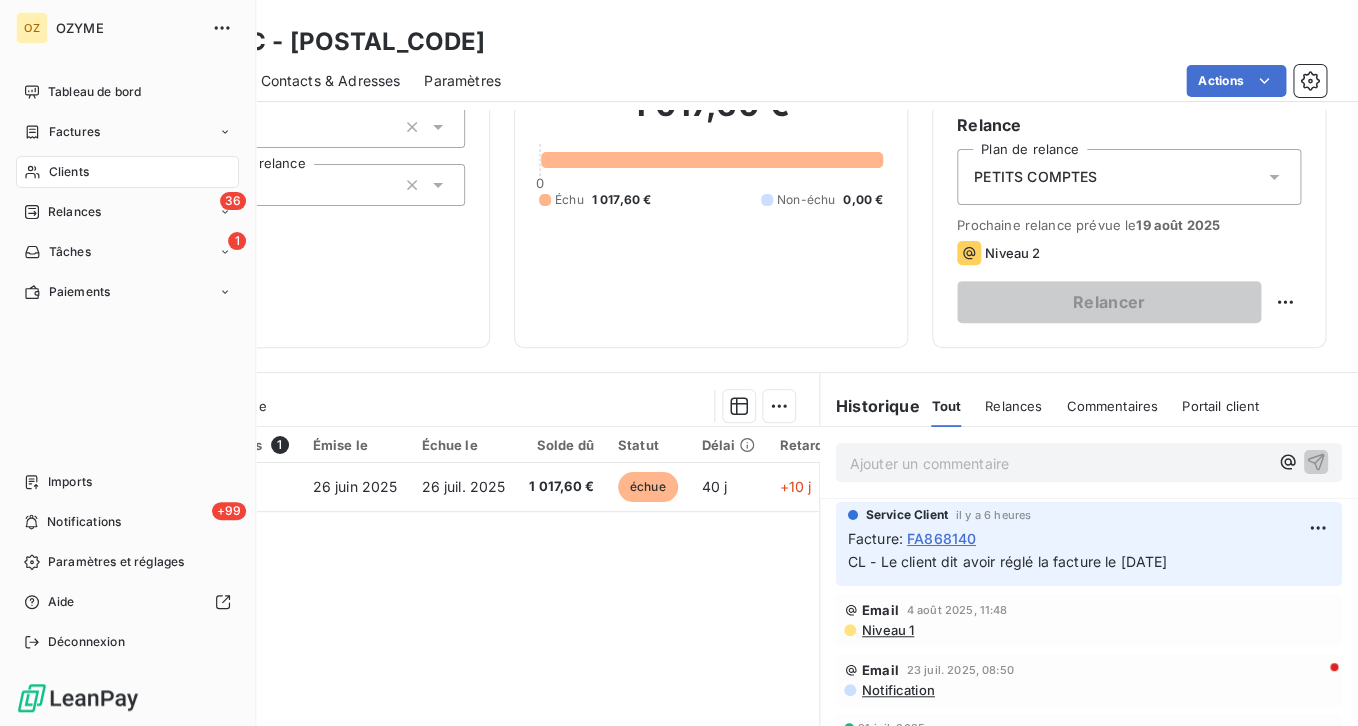 click on "Factures" at bounding box center [62, 132] 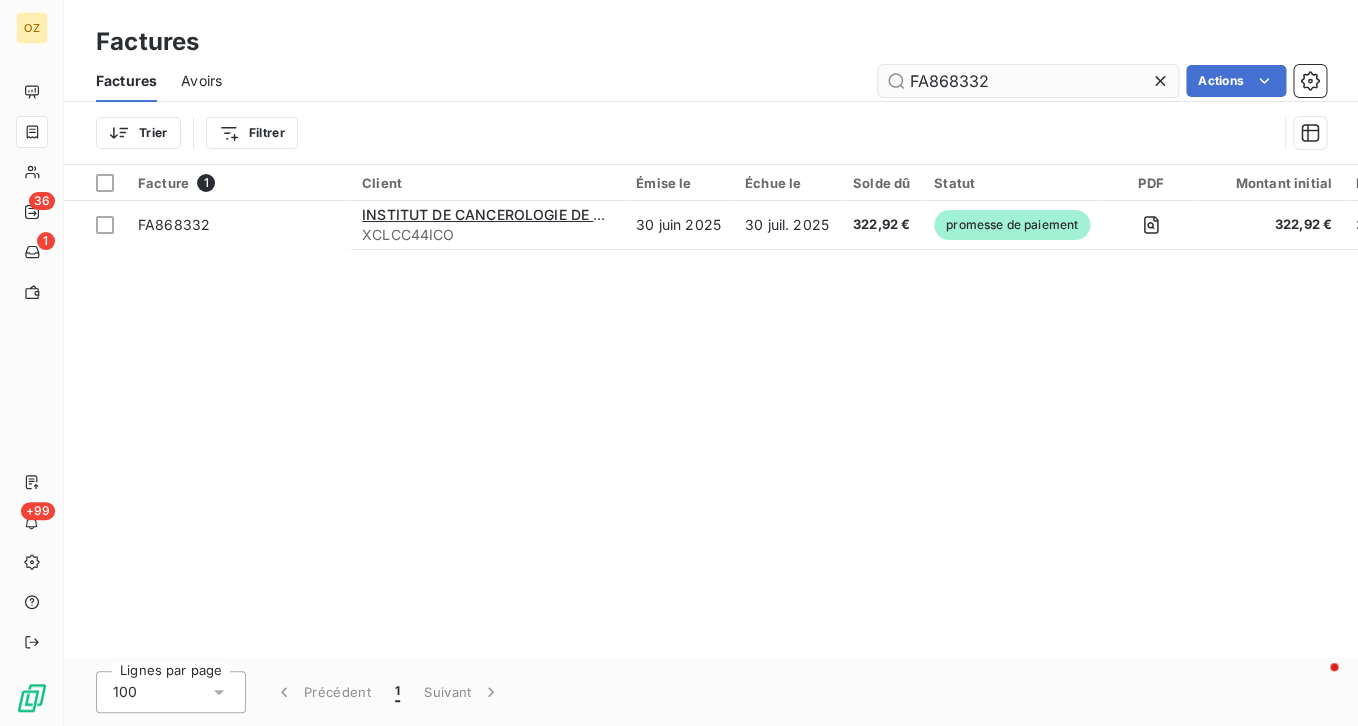 click on "FA868332" at bounding box center (1028, 81) 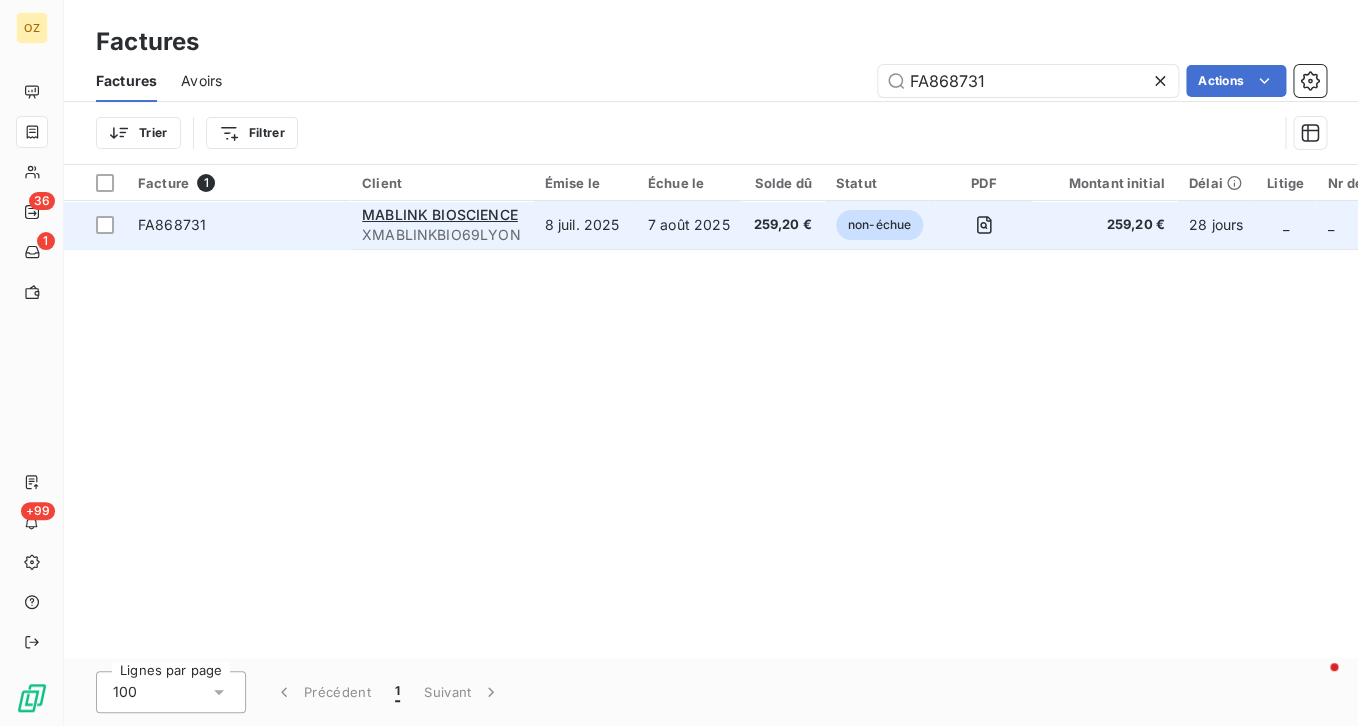 type on "FA868731" 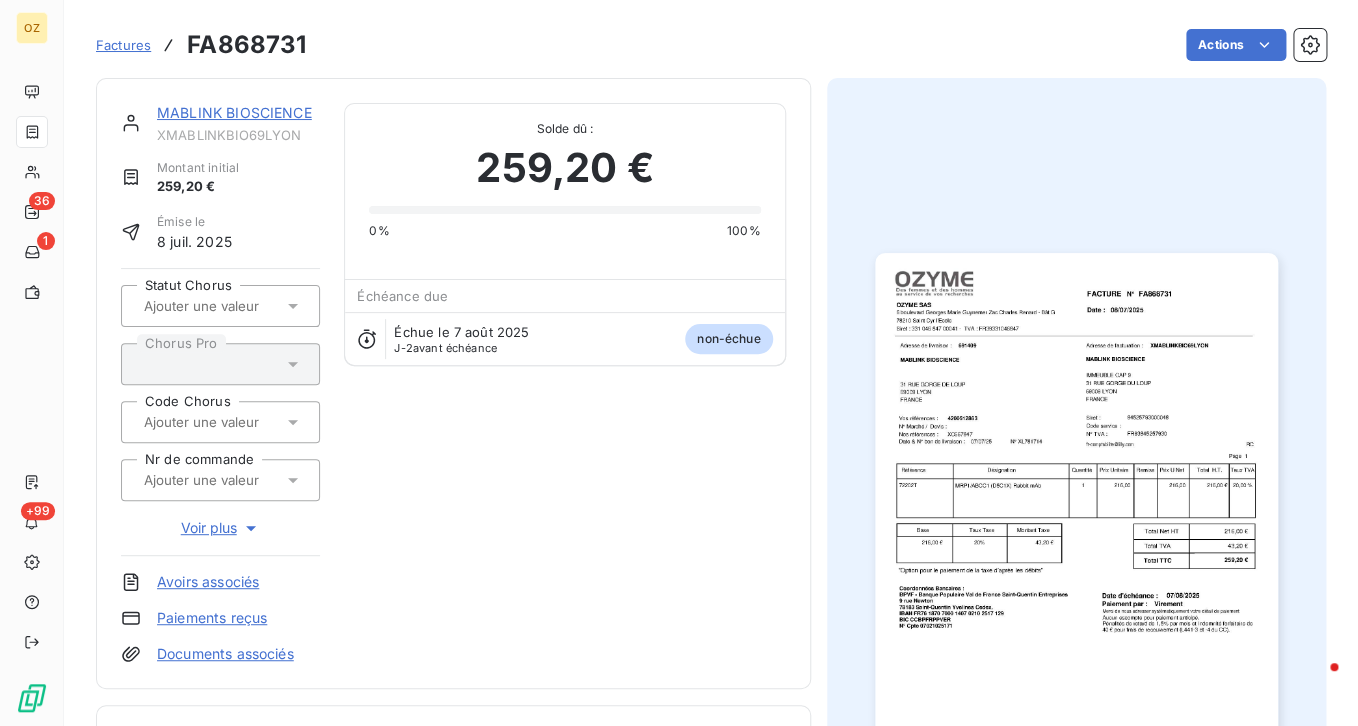 click on "MABLINK BIOSCIENCE" at bounding box center [234, 112] 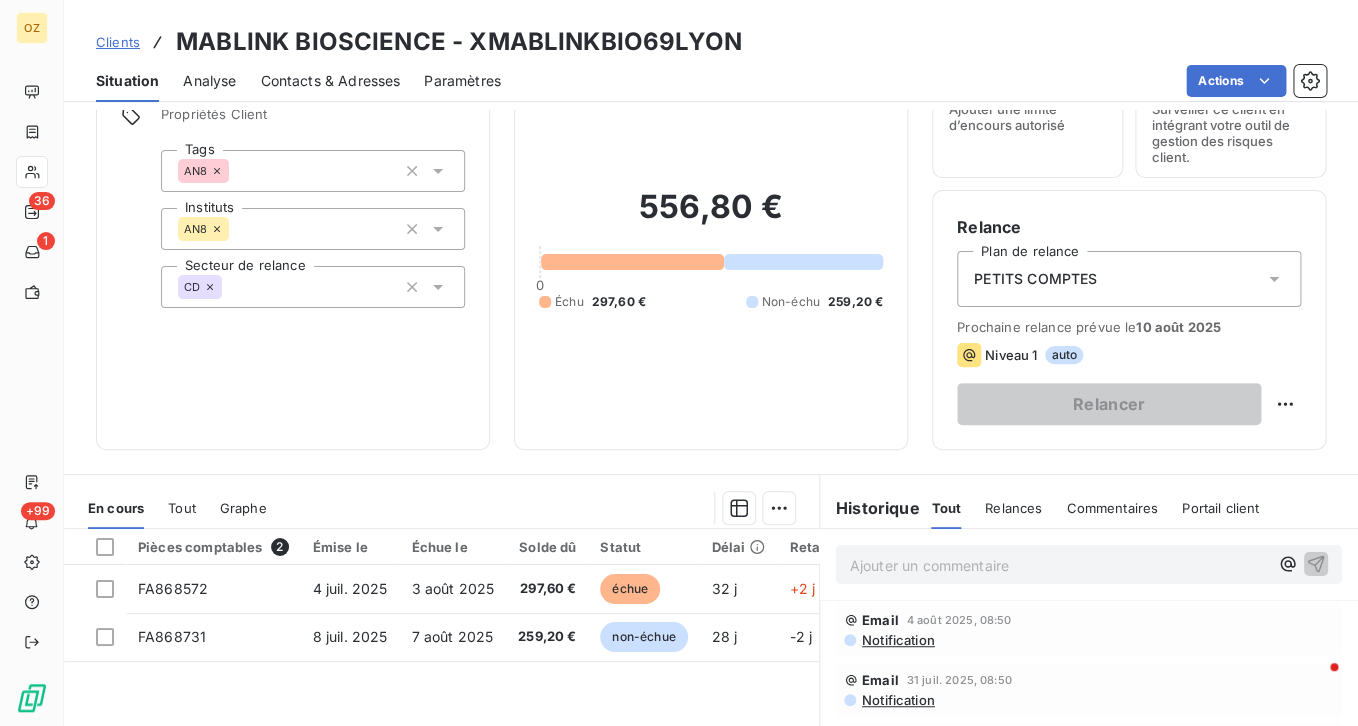 scroll, scrollTop: 200, scrollLeft: 0, axis: vertical 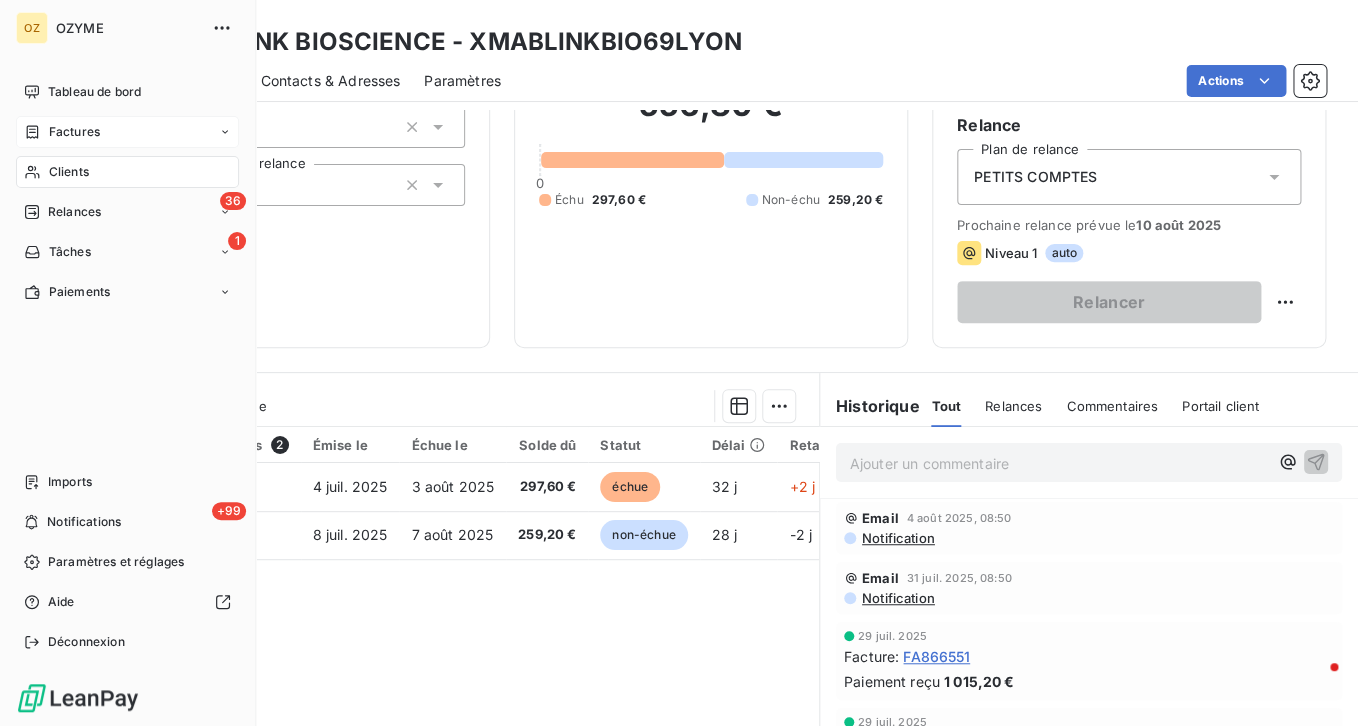 click on "Factures" at bounding box center [127, 132] 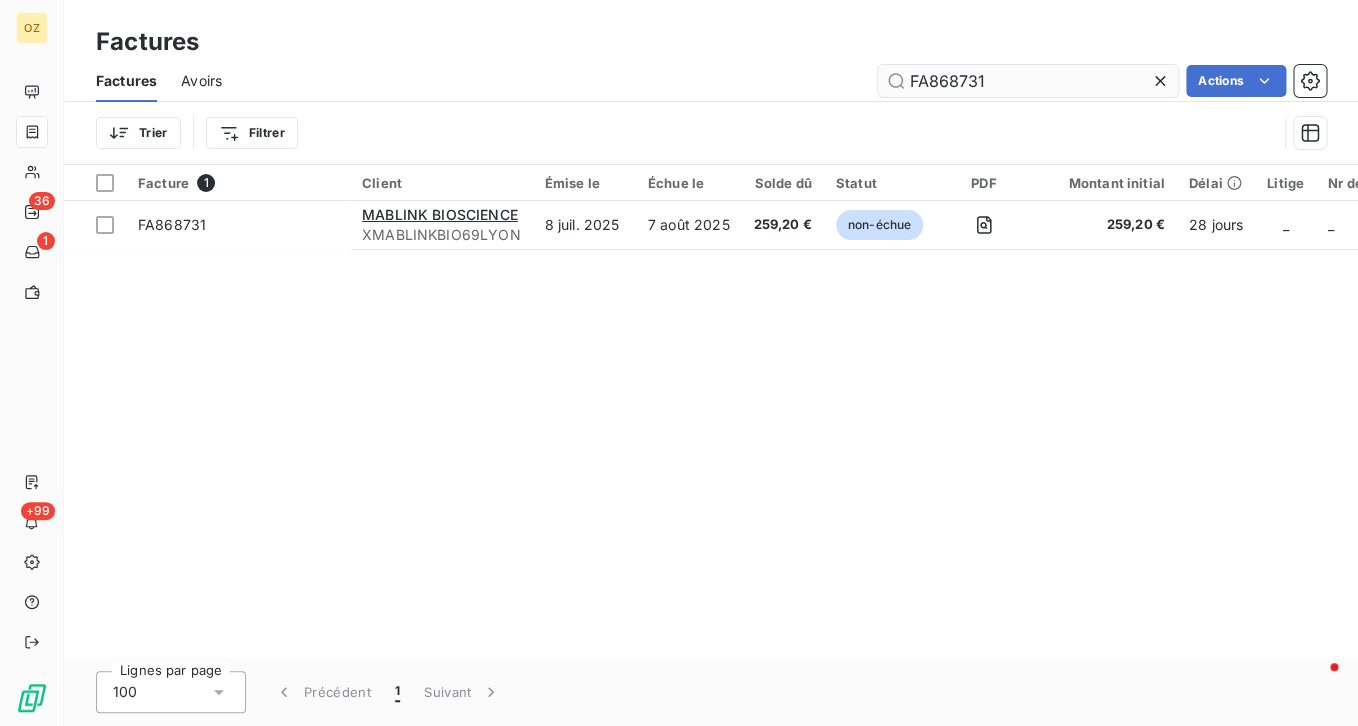 click on "FA868731" at bounding box center (1028, 81) 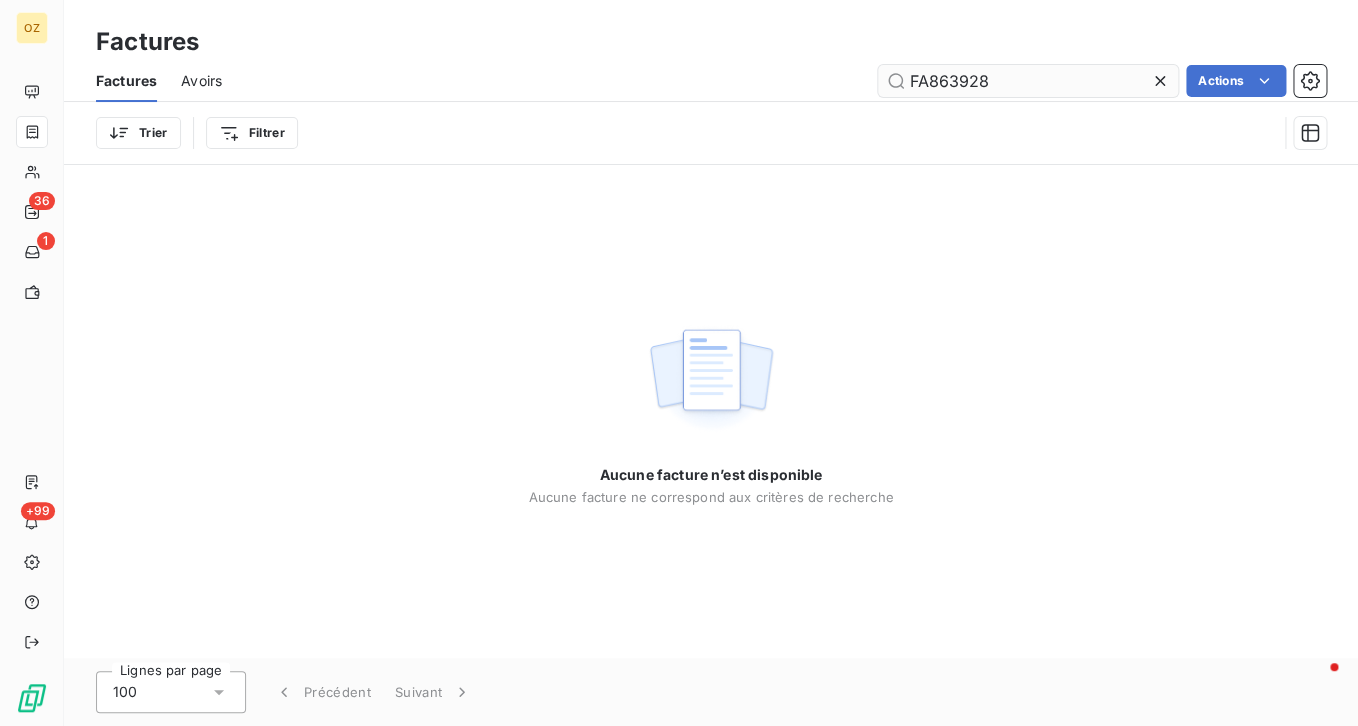 type on "FA863928" 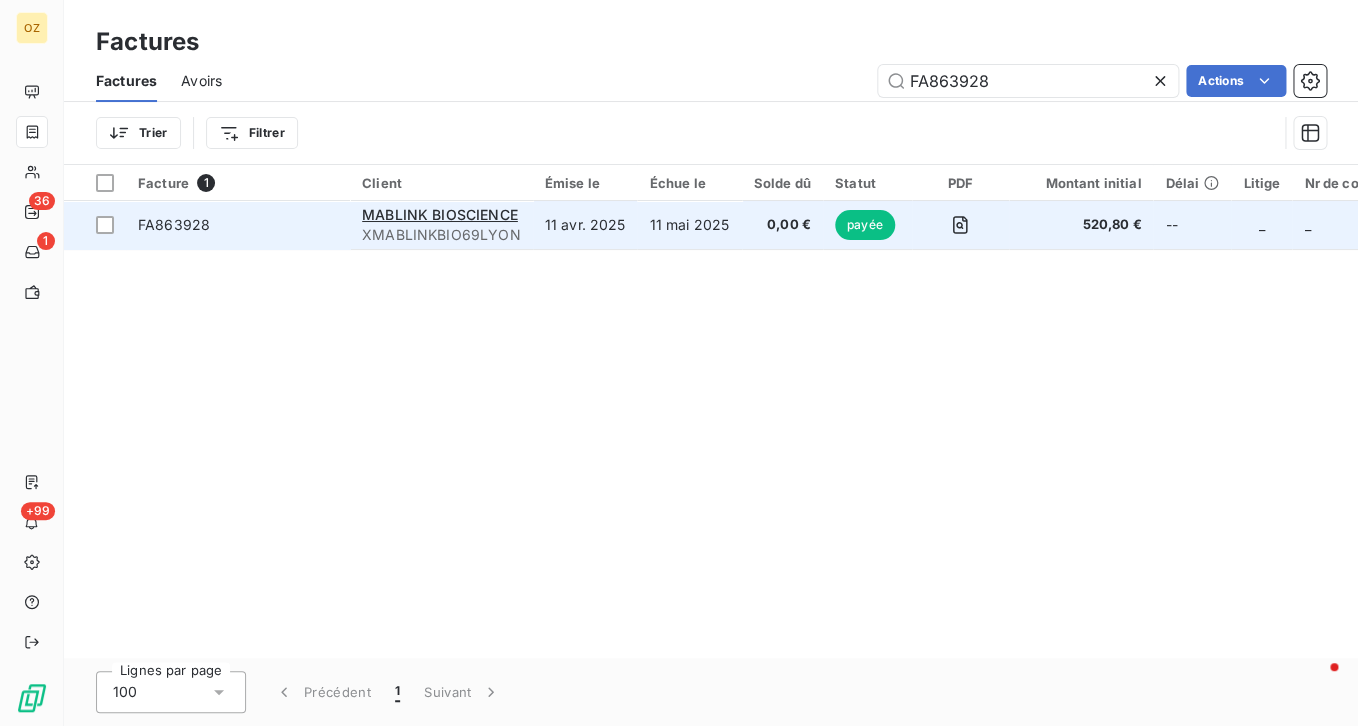 click on "FA863928" at bounding box center (238, 225) 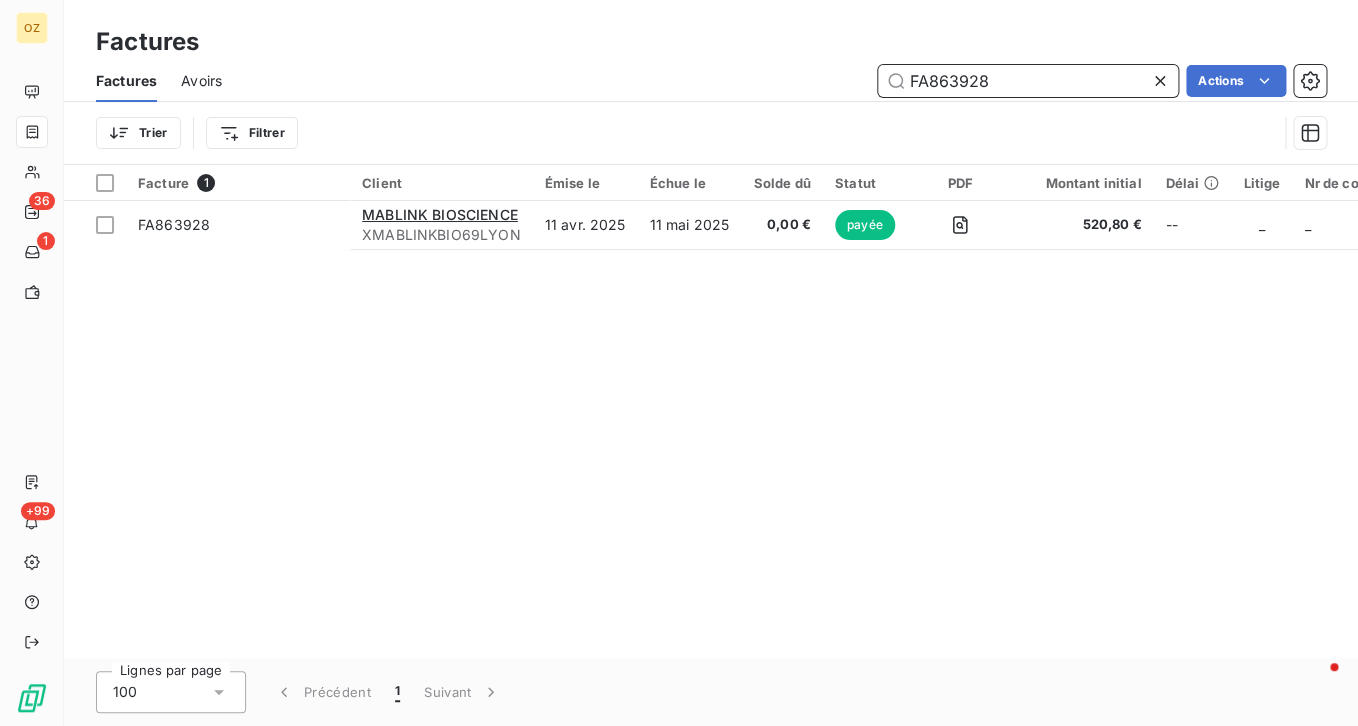 drag, startPoint x: 941, startPoint y: 68, endPoint x: 695, endPoint y: 43, distance: 247.26706 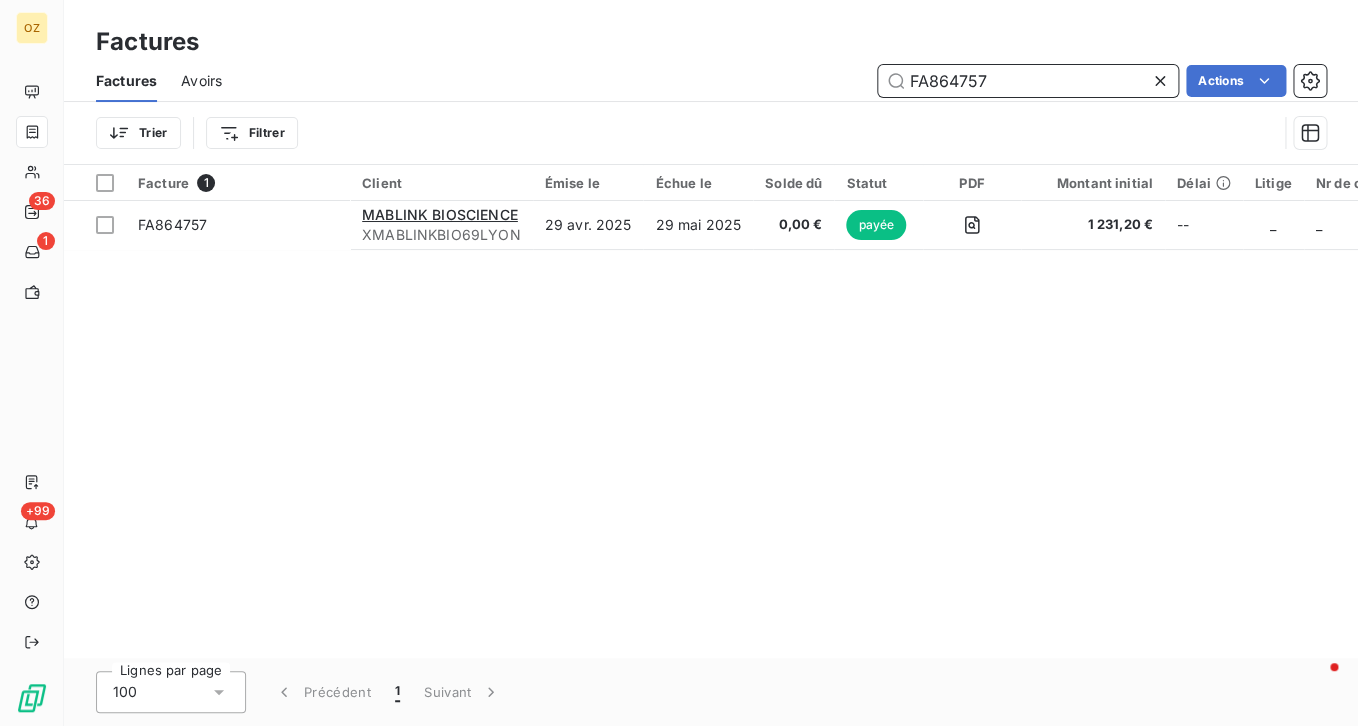 drag, startPoint x: 891, startPoint y: 78, endPoint x: 723, endPoint y: 74, distance: 168.0476 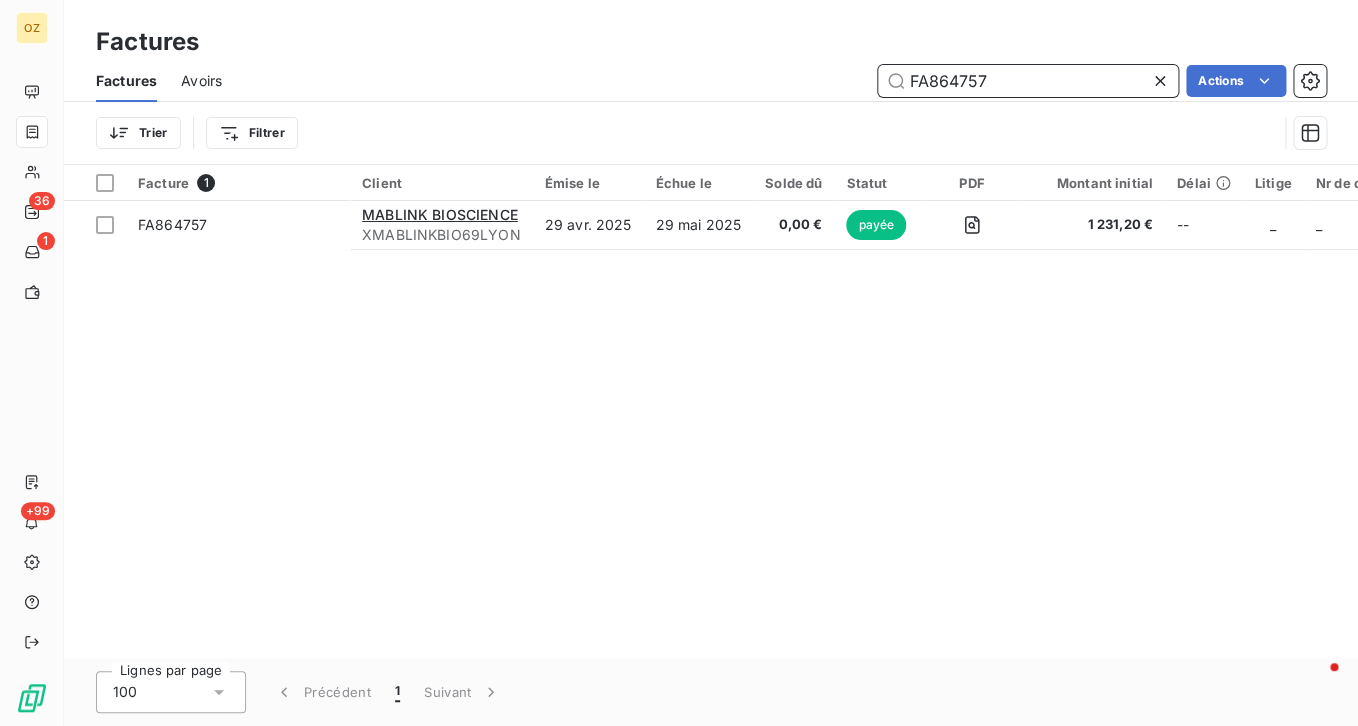 paste on "6551" 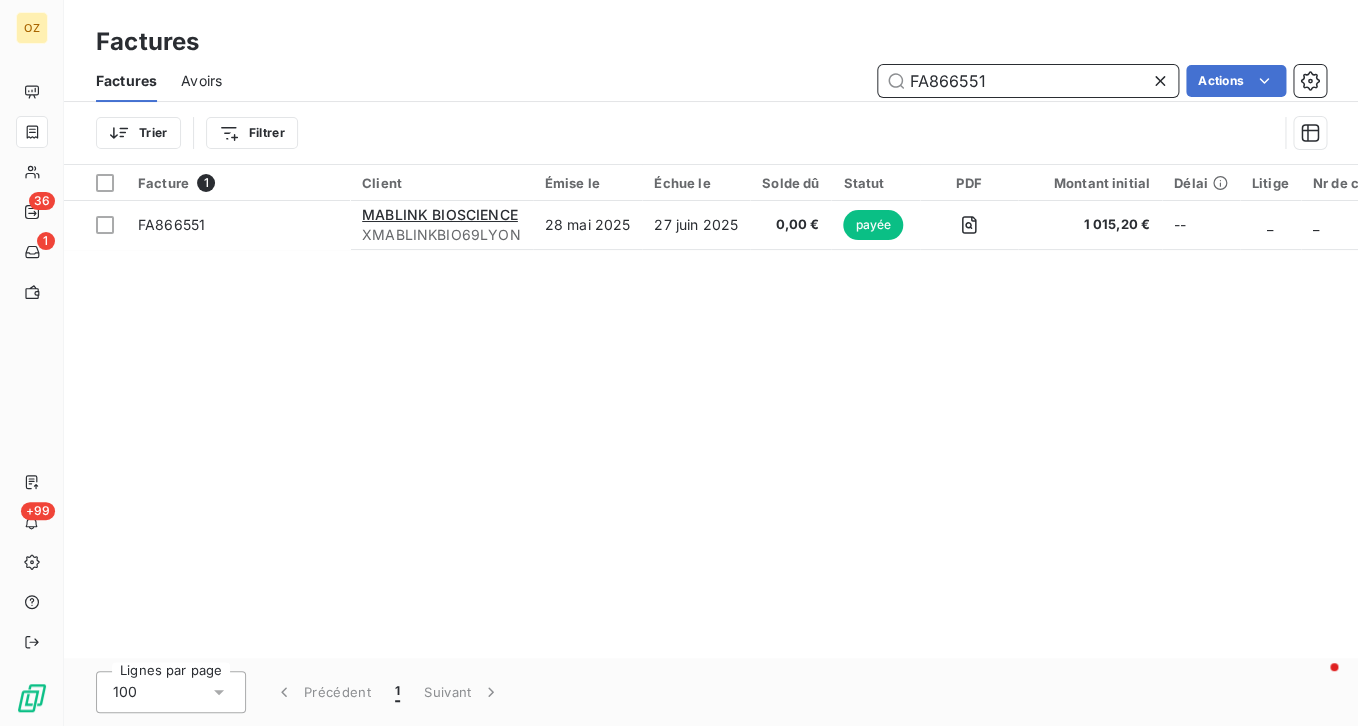 click on "FA866551" at bounding box center (1028, 81) 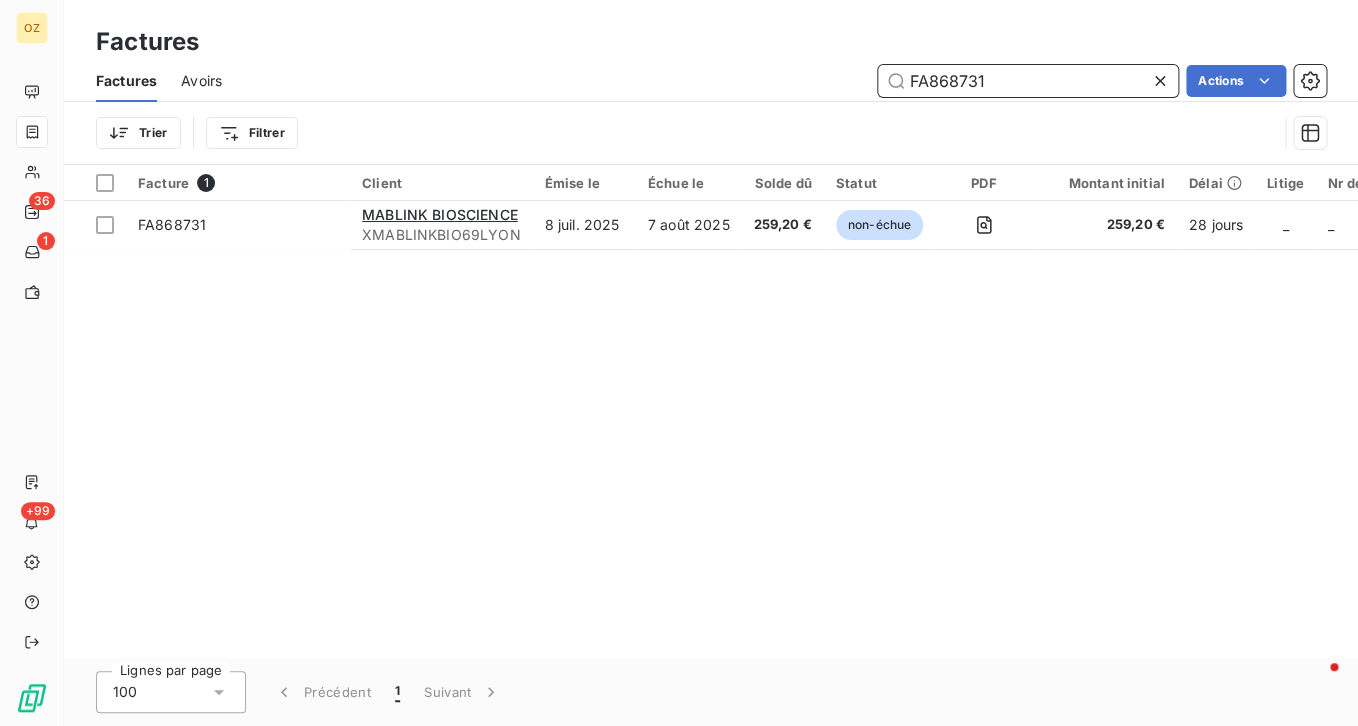 click on "FA868731" at bounding box center [1028, 81] 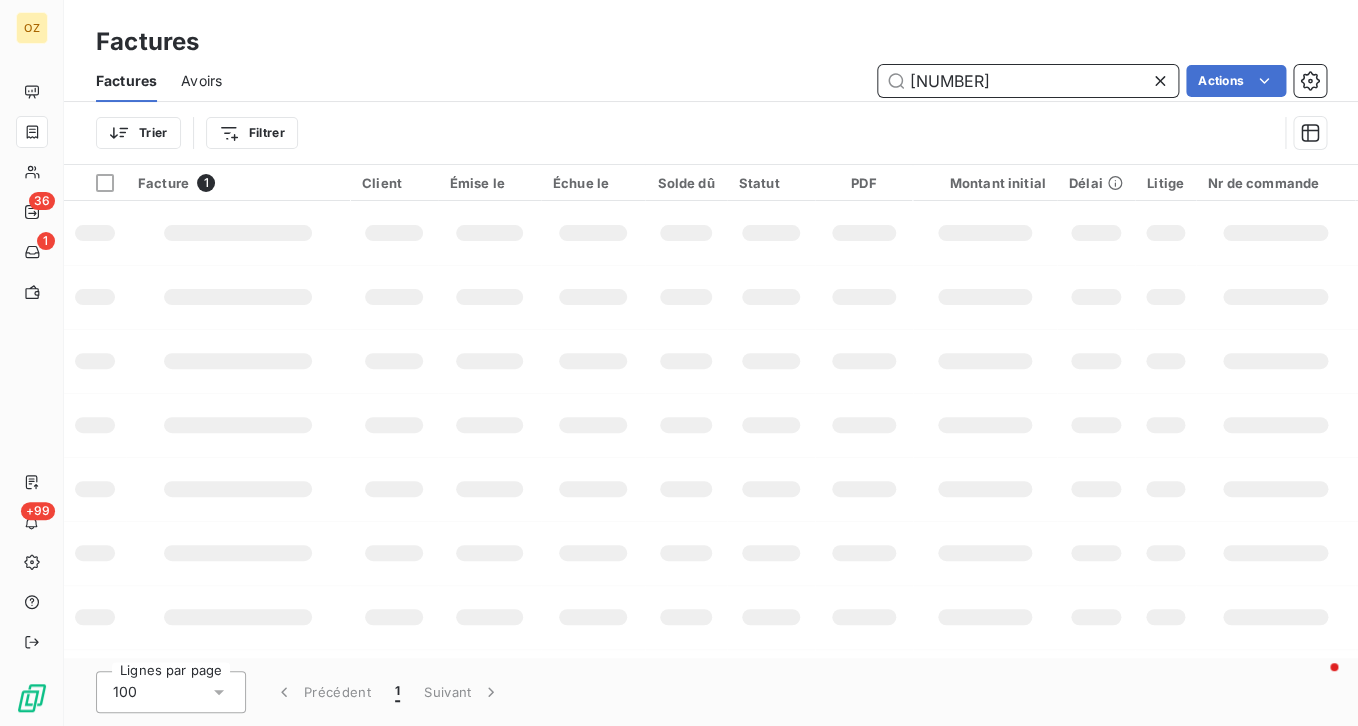 type on "[NUMBER]" 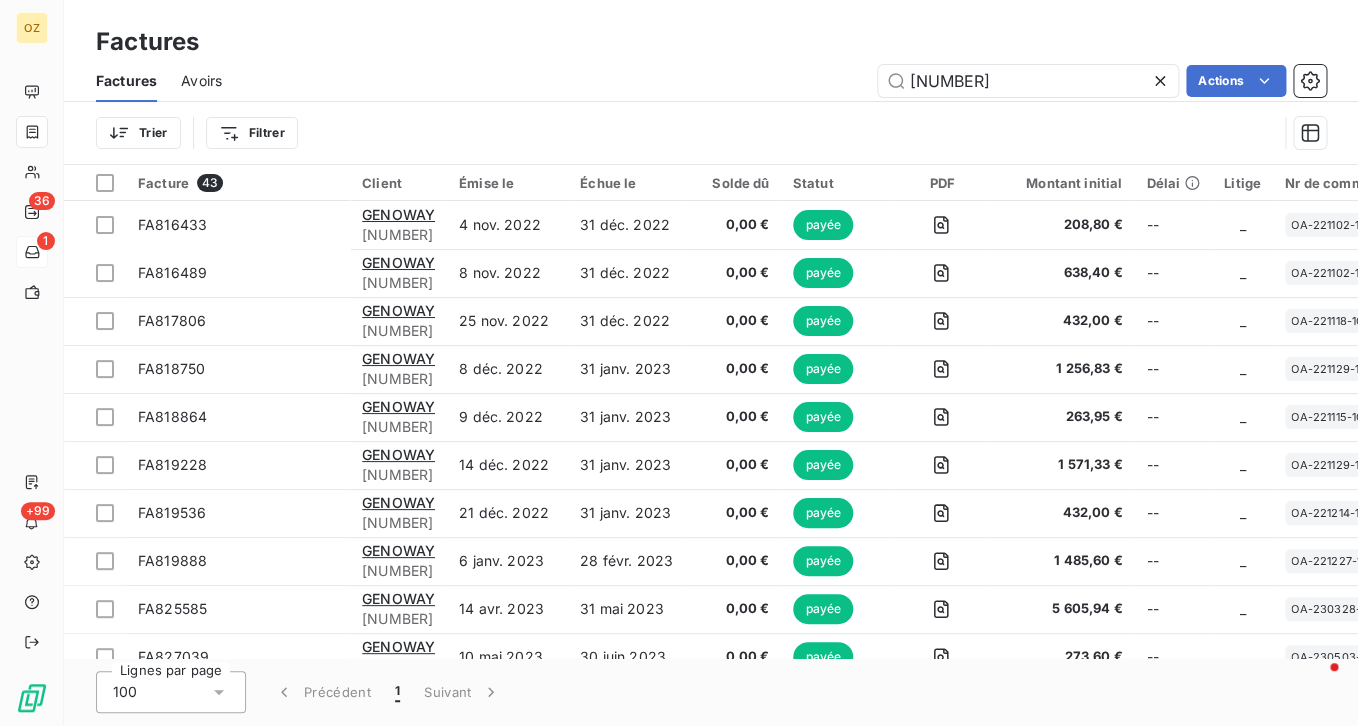 click on "1" at bounding box center [46, 241] 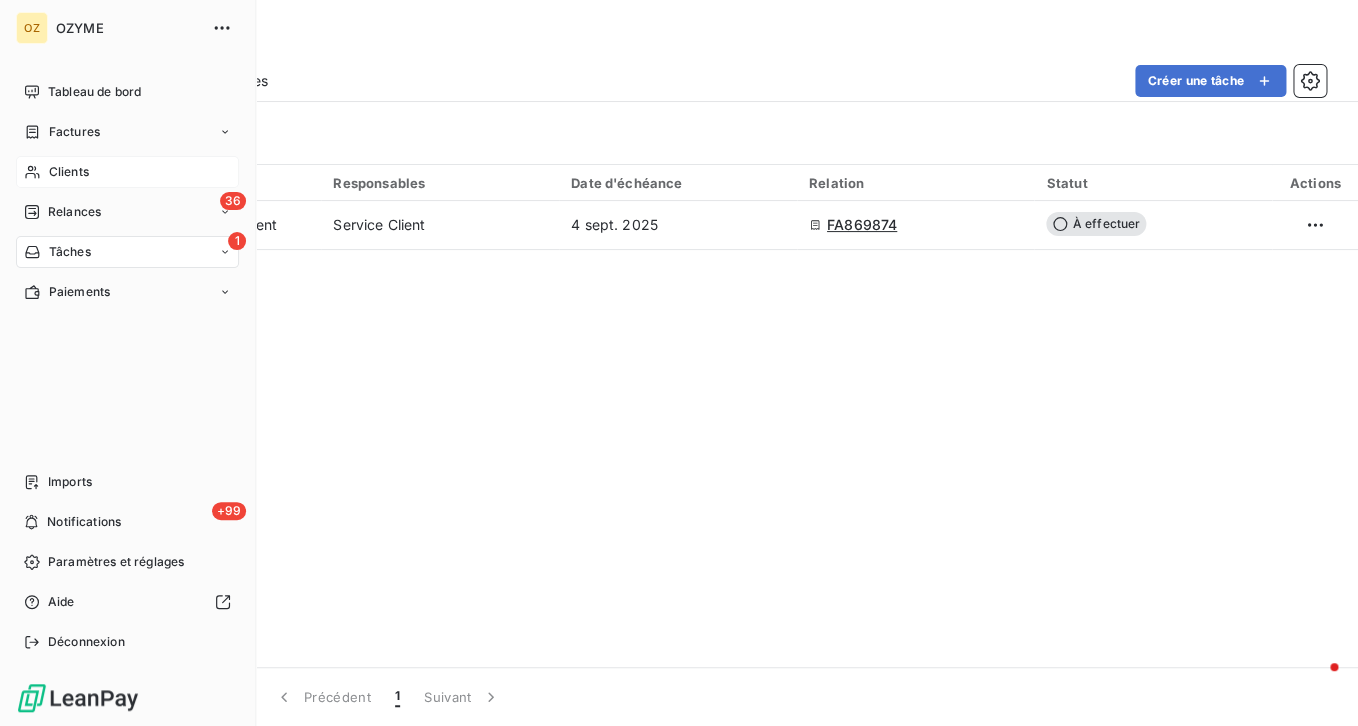 click on "Clients" at bounding box center [127, 172] 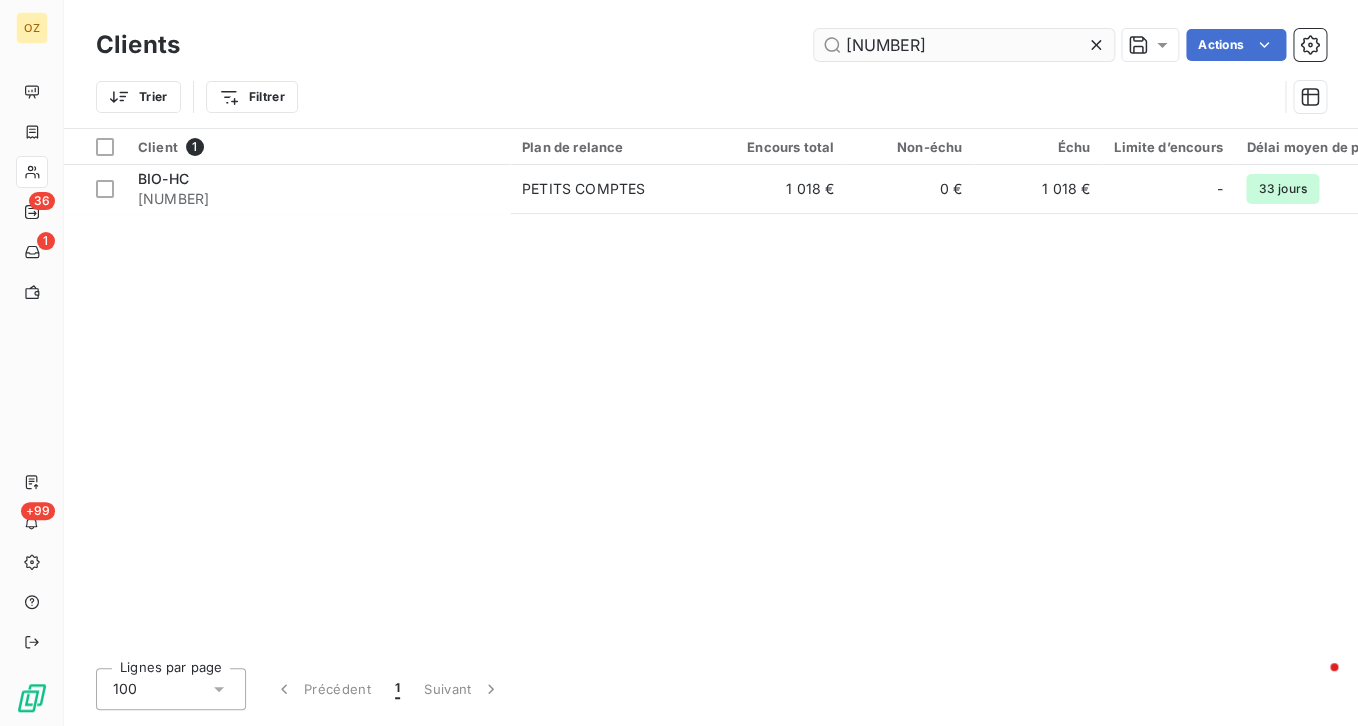 click on "[NUMBER]" at bounding box center [964, 45] 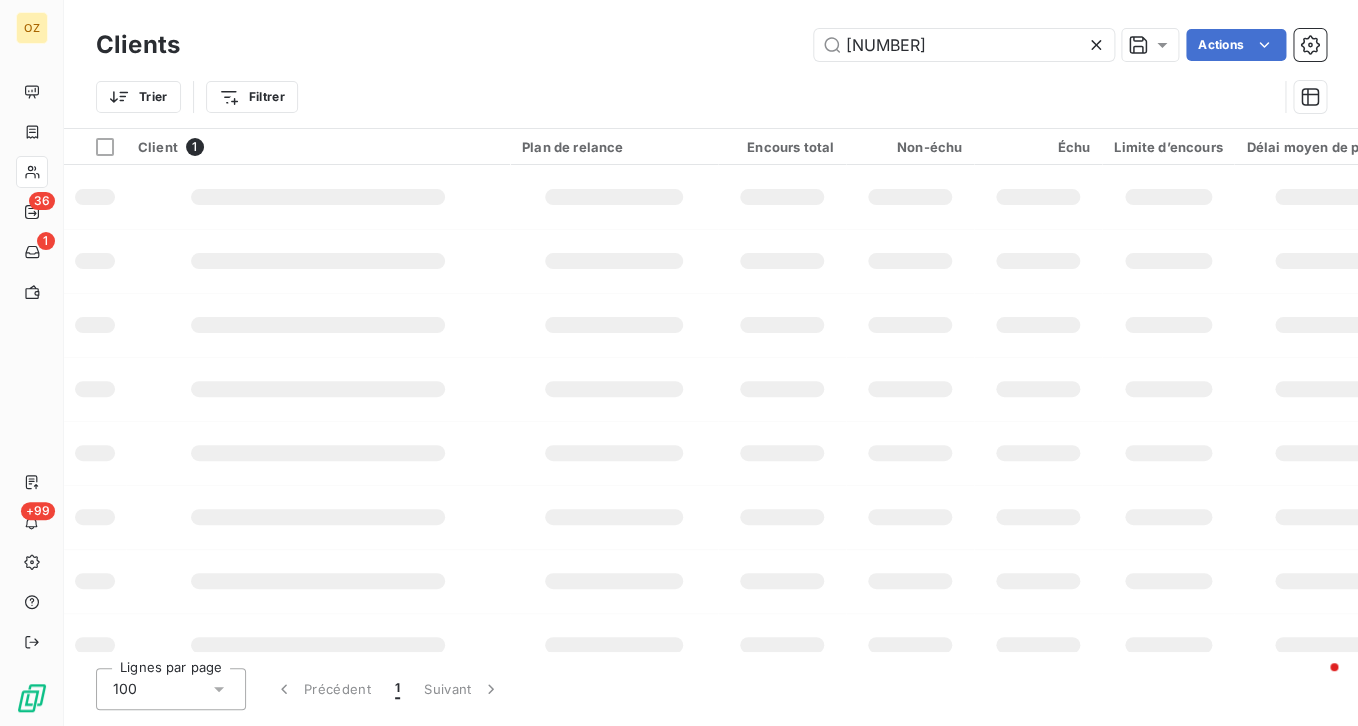 type on "[NUMBER]" 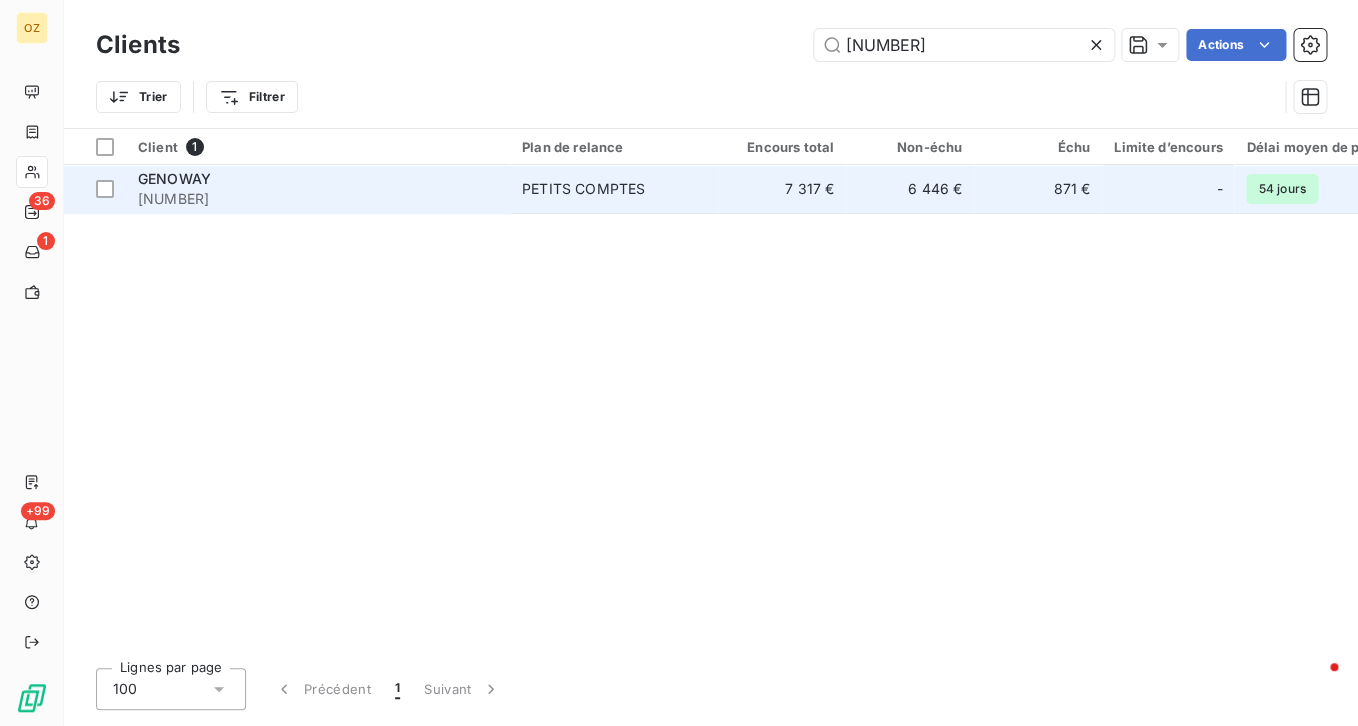 click on "[NUMBER]" at bounding box center (318, 199) 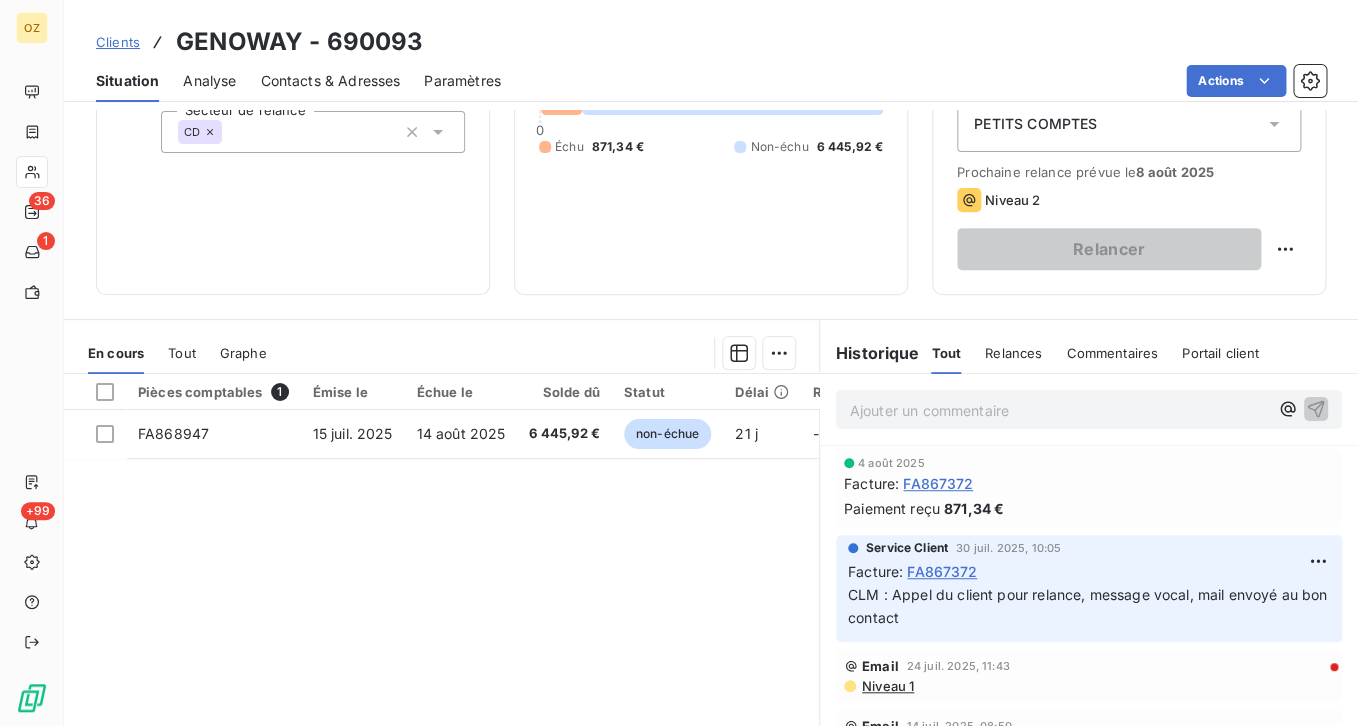 scroll, scrollTop: 300, scrollLeft: 0, axis: vertical 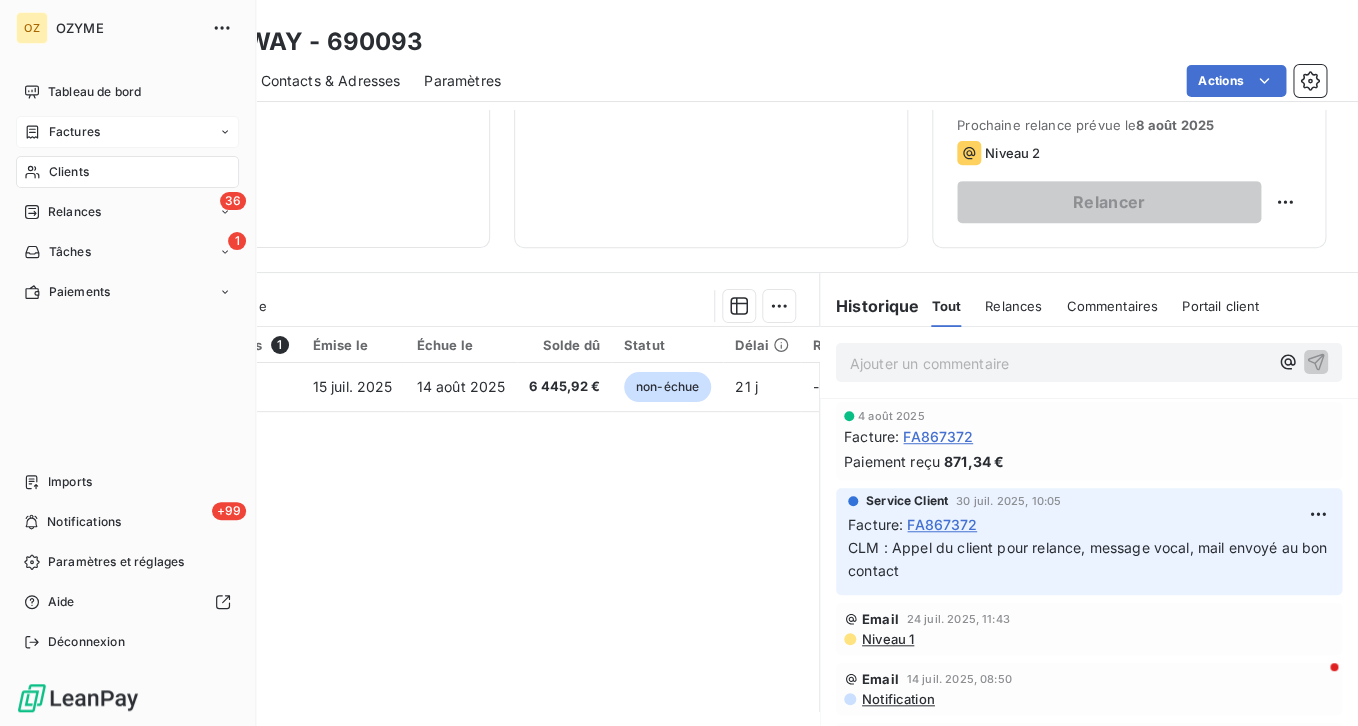 click on "Factures" at bounding box center (62, 132) 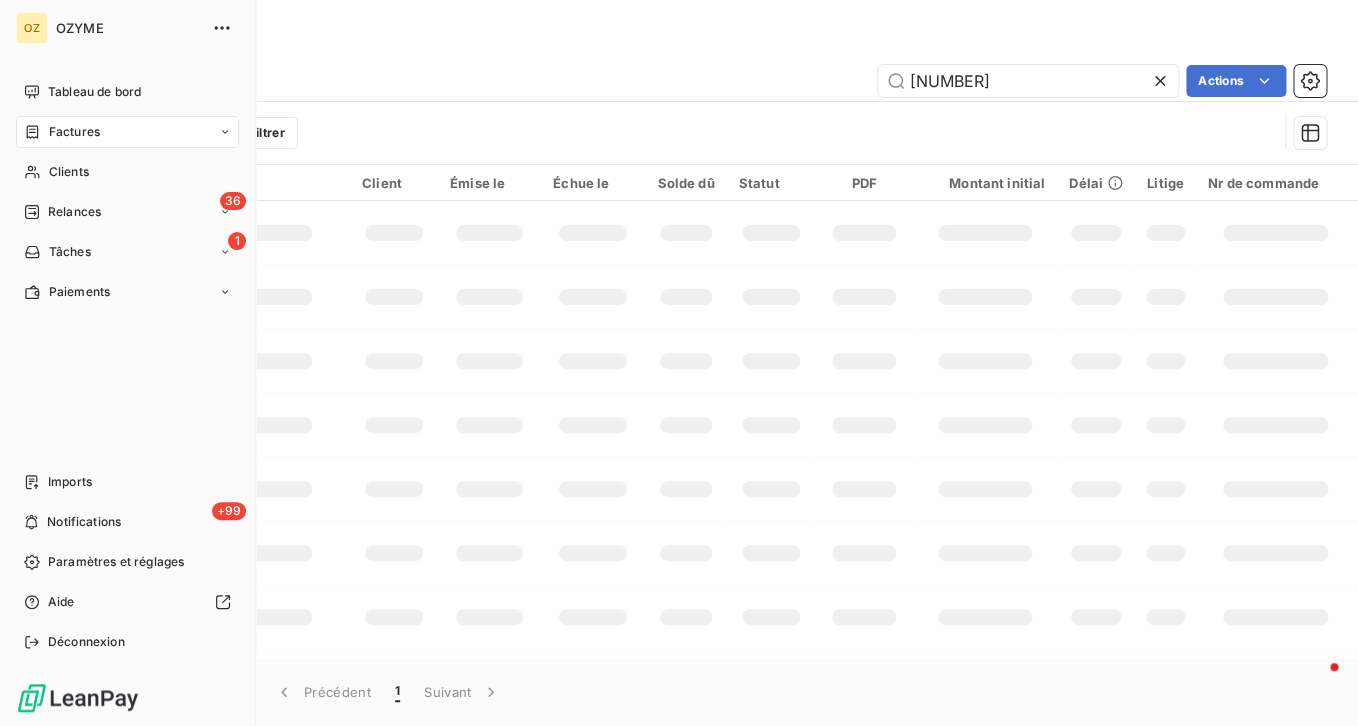 click on "Factures" at bounding box center [74, 132] 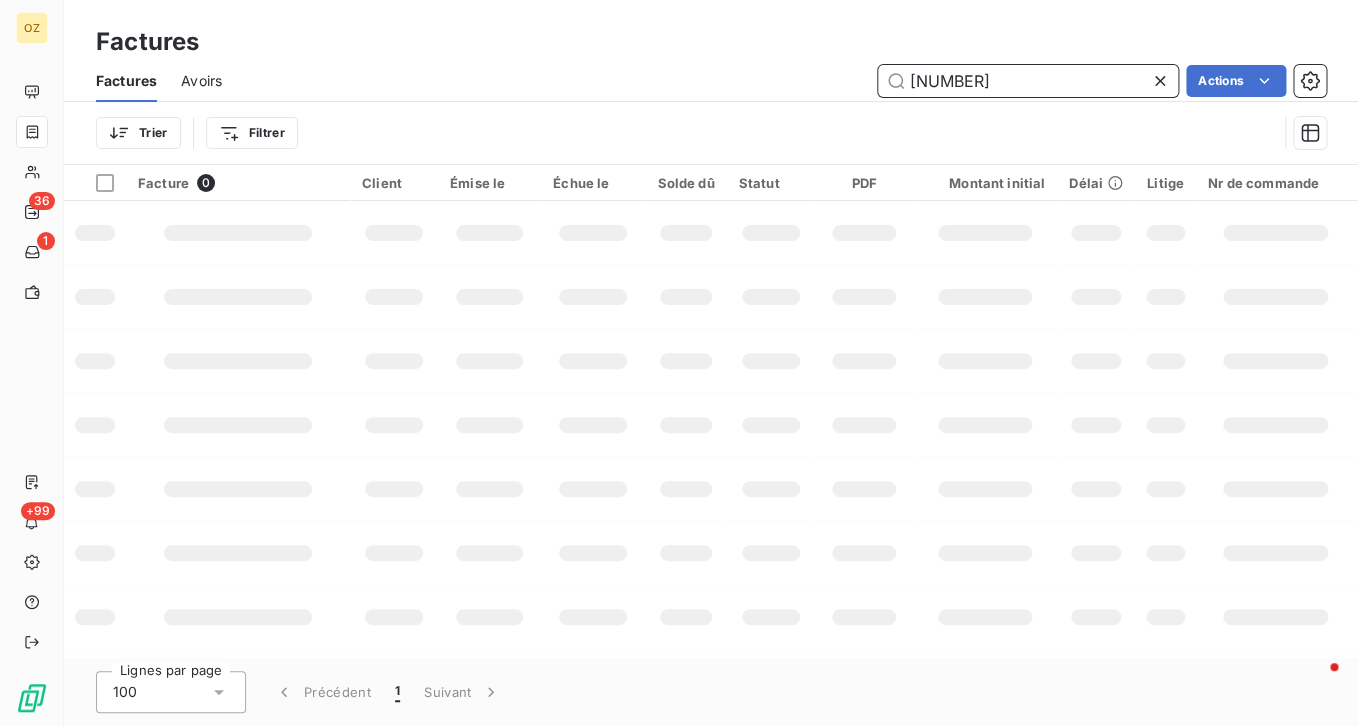 click on "[NUMBER]" at bounding box center [1028, 81] 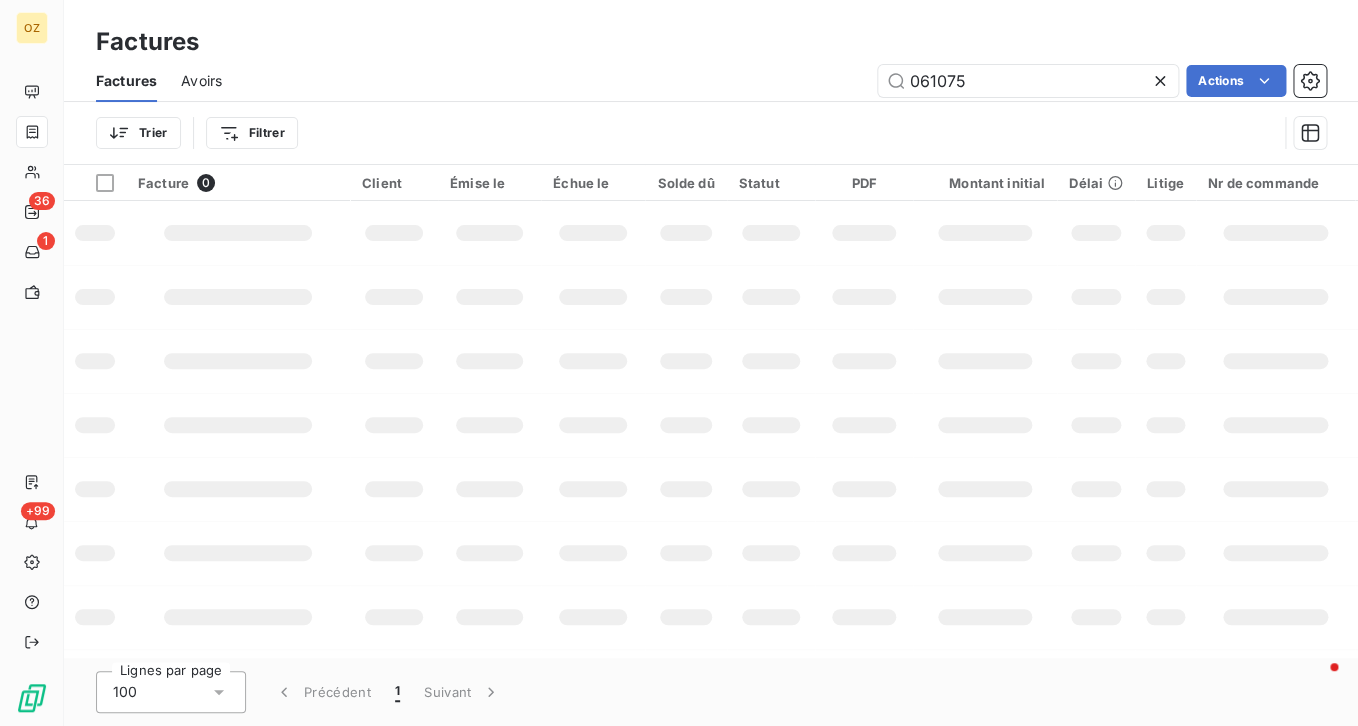 click at bounding box center (985, 425) 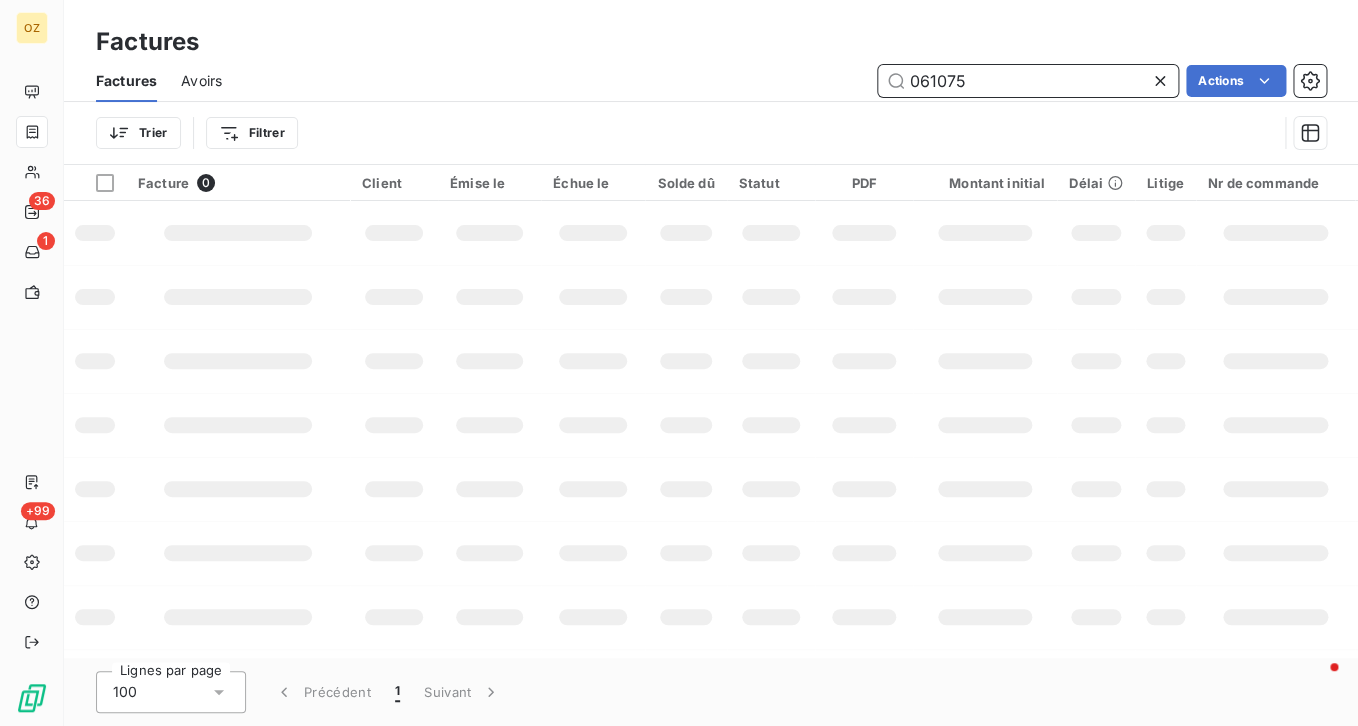 click on "061075" at bounding box center (1028, 81) 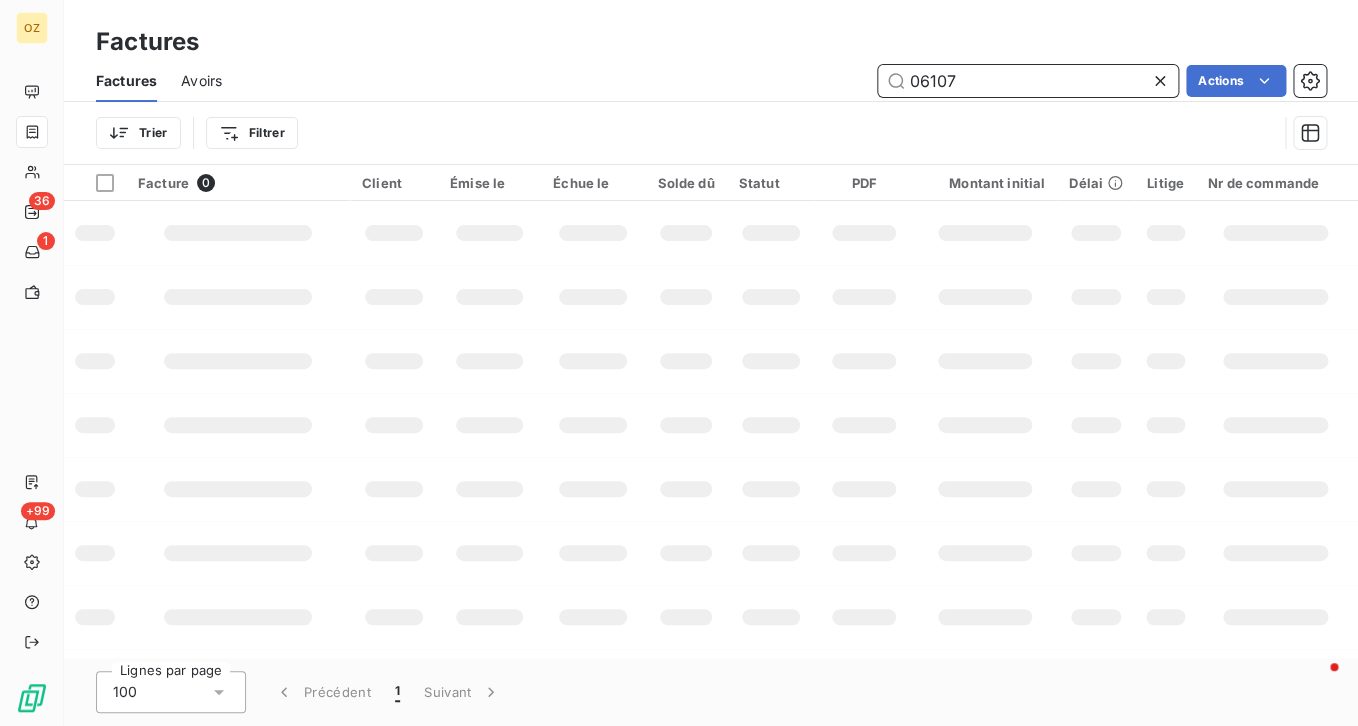 type on "061075" 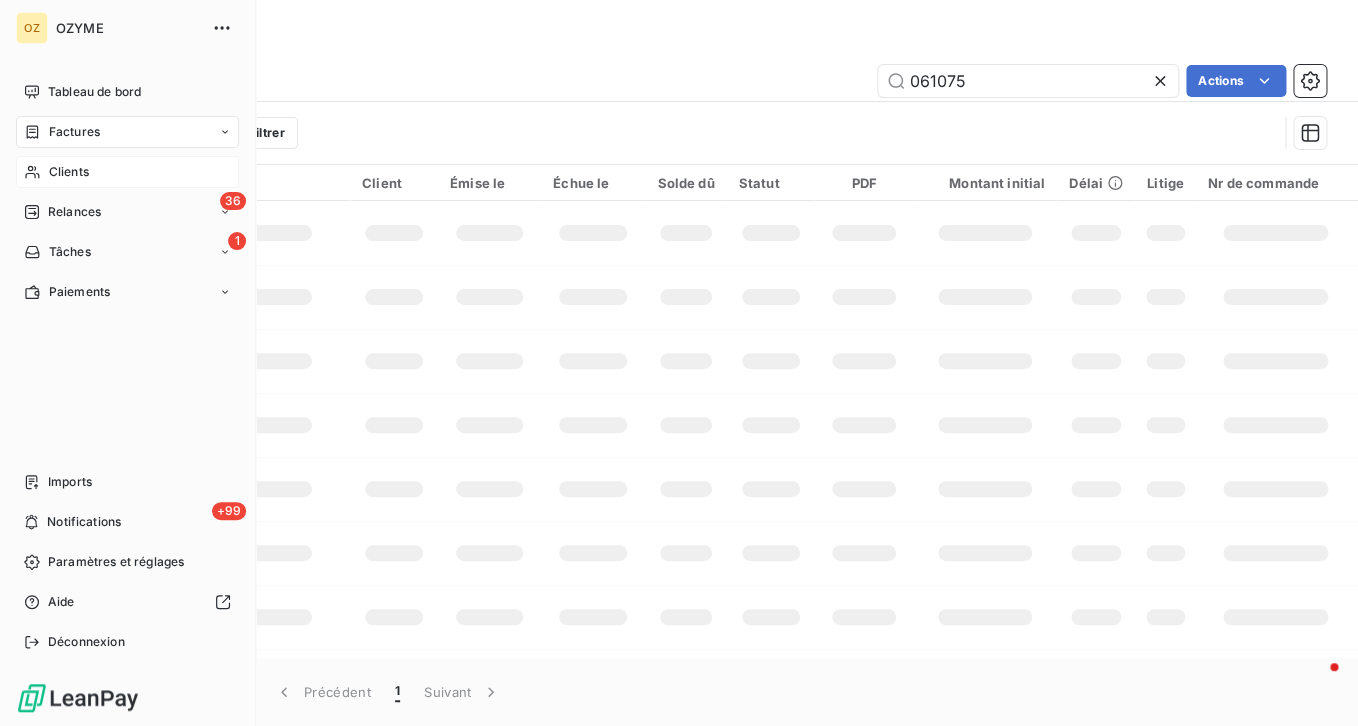 click on "Tableau de bord Factures Clients 36 Relances 1 Tâches Paiements" at bounding box center [127, 192] 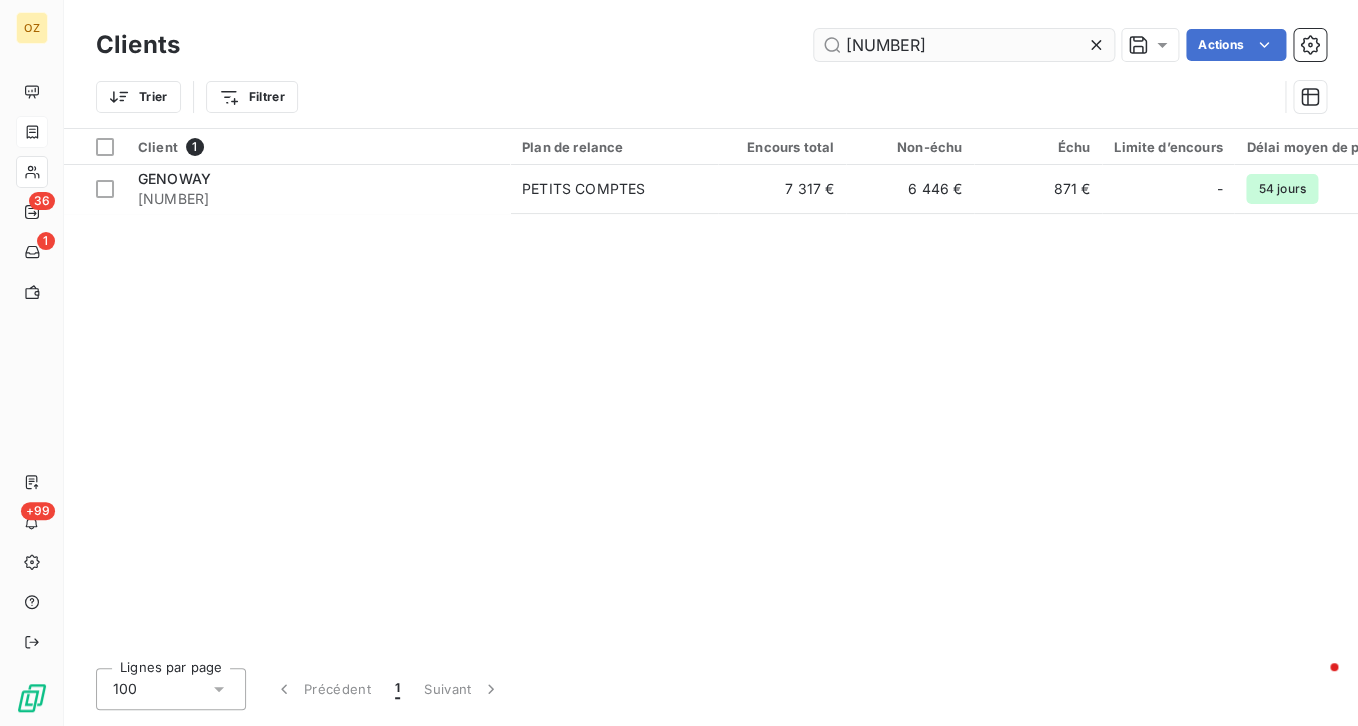 click on "[NUMBER]" at bounding box center [964, 45] 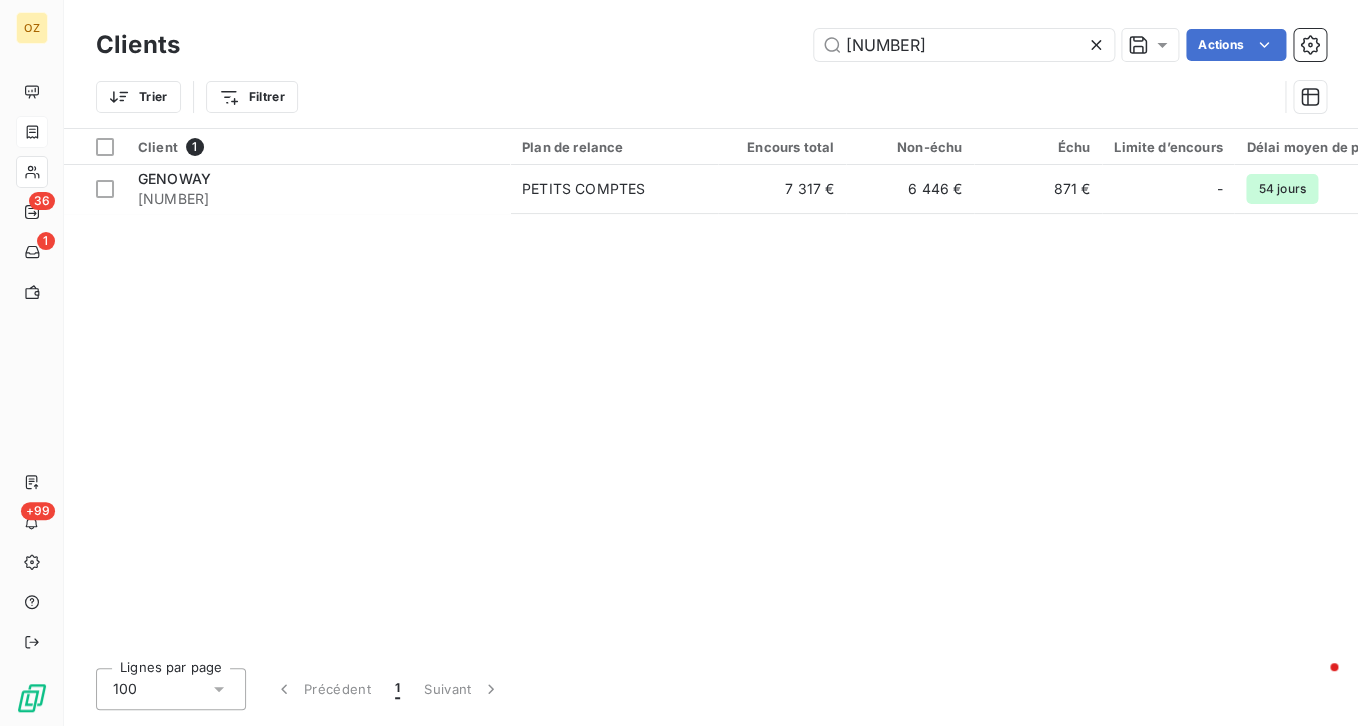click on "Clients [NUMBER] Actions Trier Filtrer" at bounding box center [711, 64] 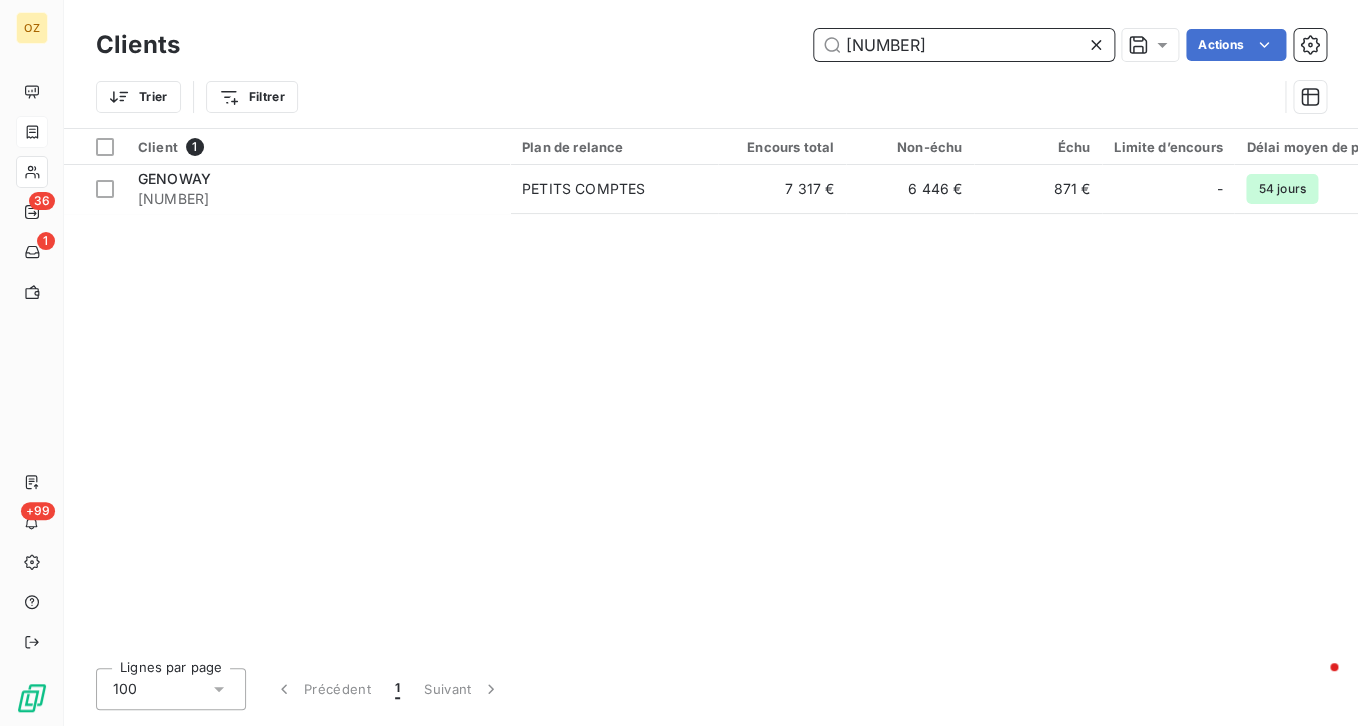 click on "[NUMBER]" at bounding box center (964, 45) 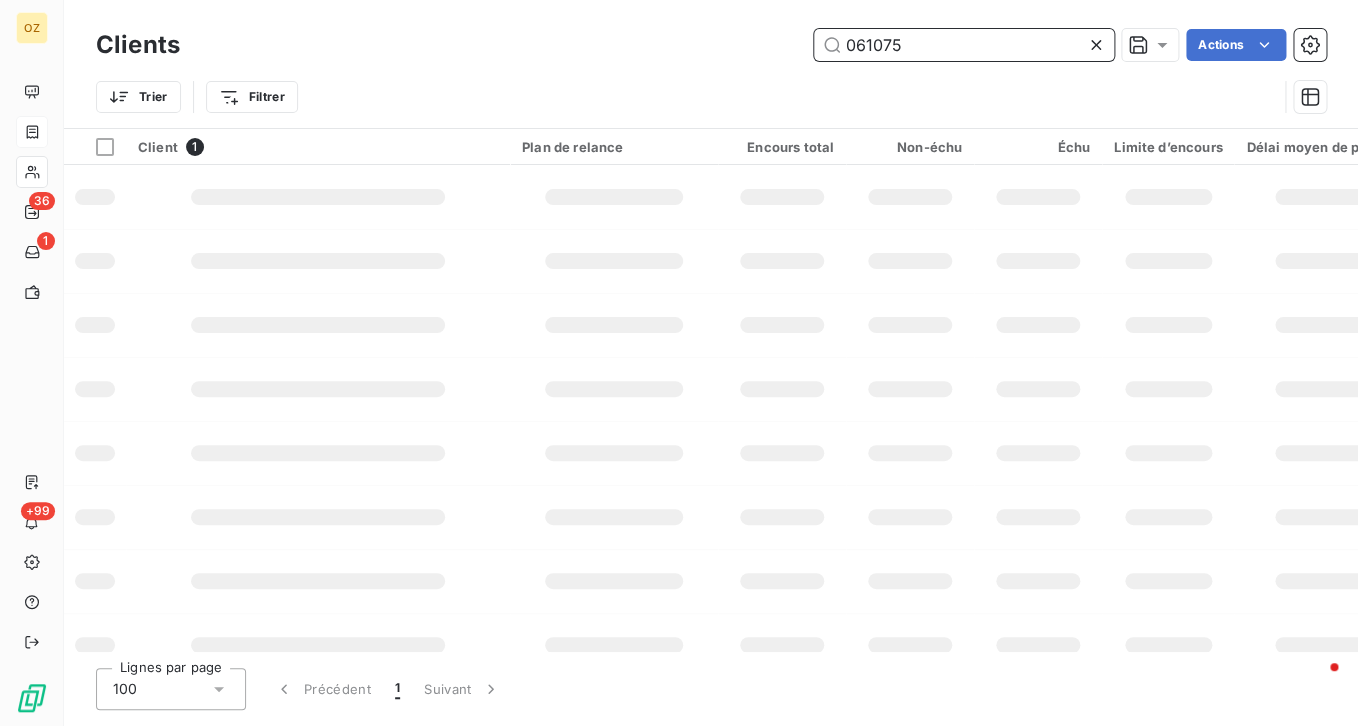 type on "061075" 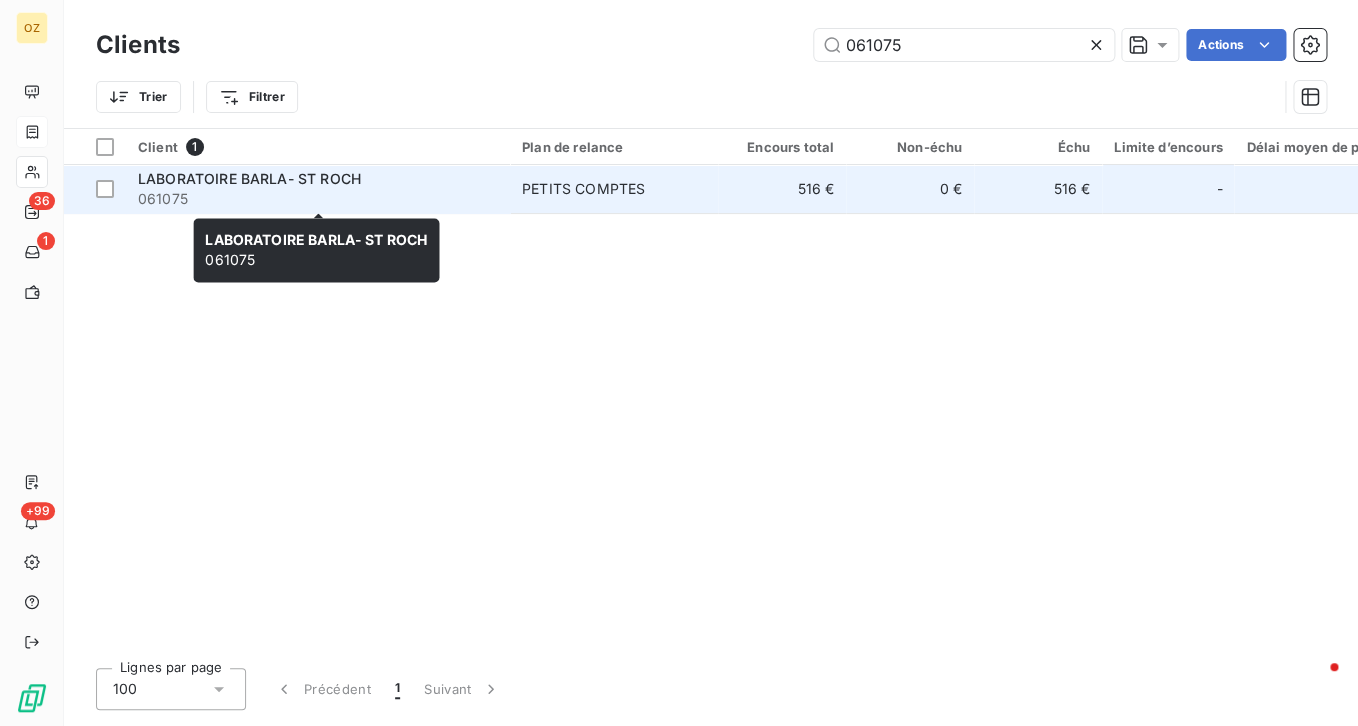 click on "LABORATOIRE BARLA- ST ROCH" at bounding box center (249, 178) 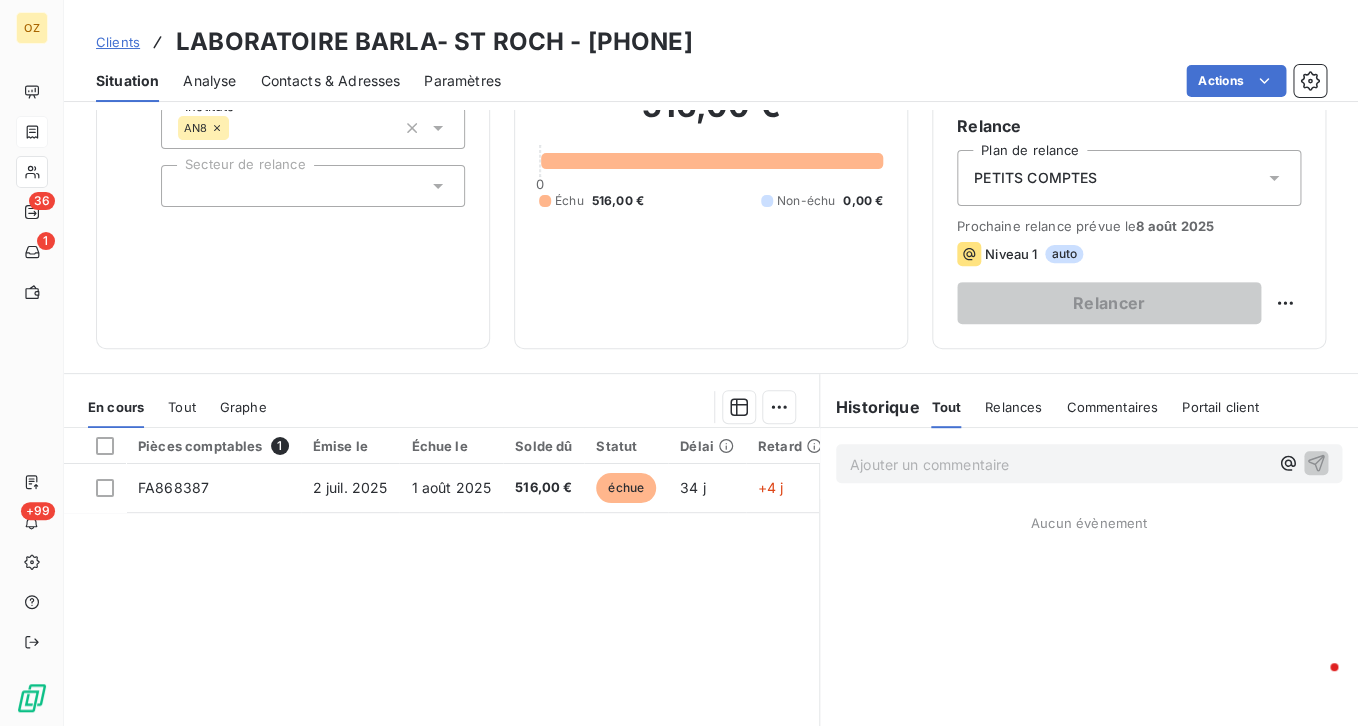scroll, scrollTop: 200, scrollLeft: 0, axis: vertical 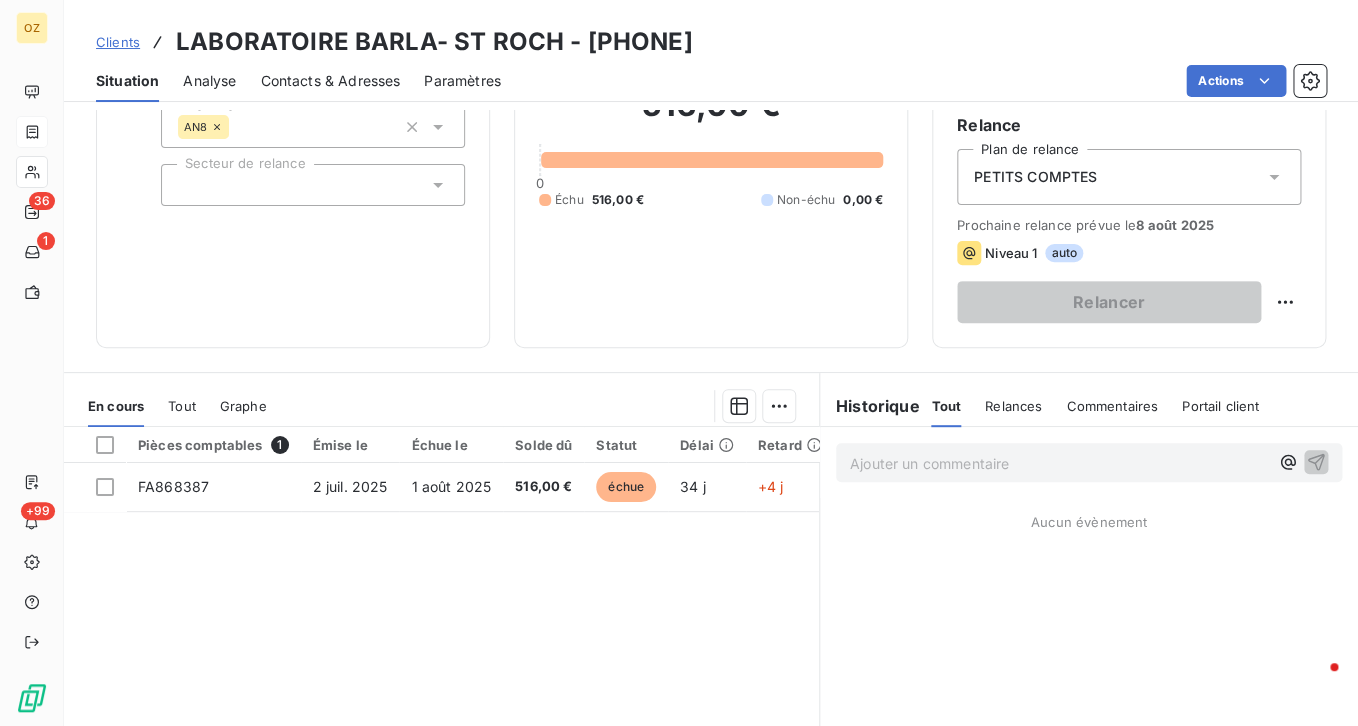 click on "Relances" at bounding box center [1013, 406] 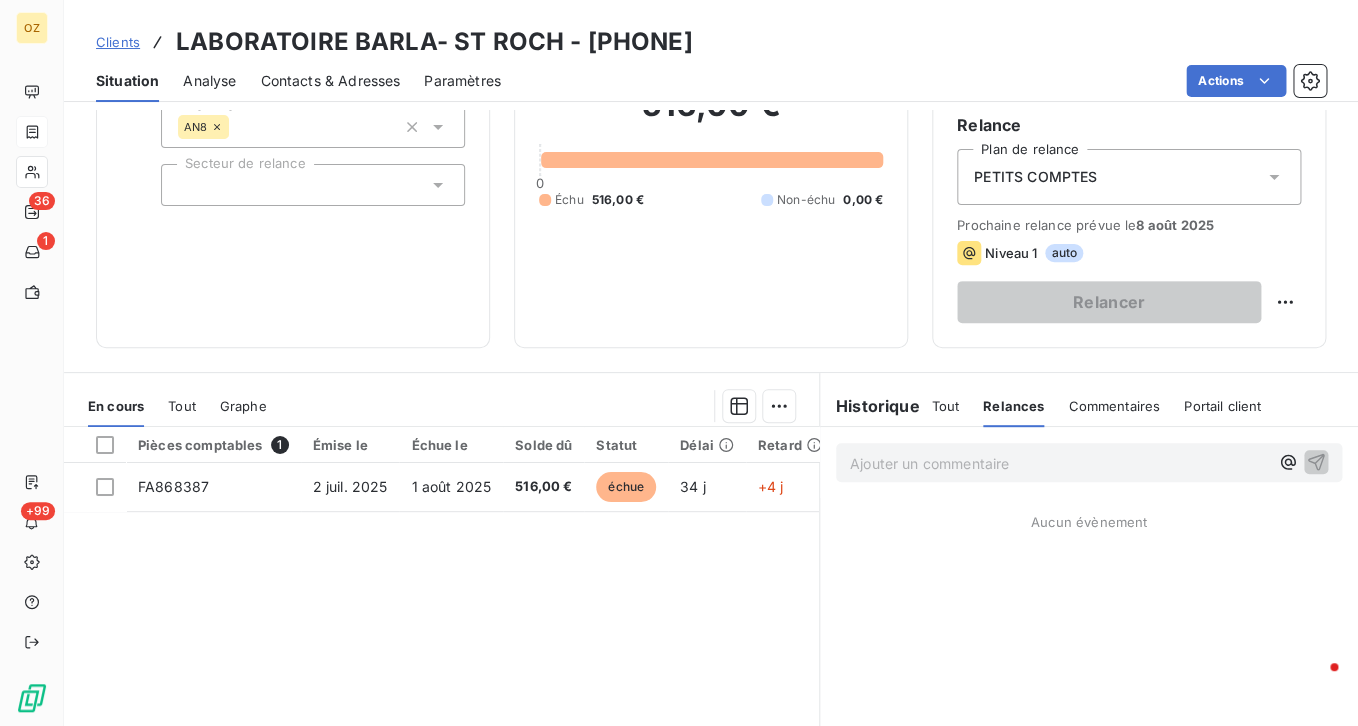 click on "Tout" at bounding box center (182, 406) 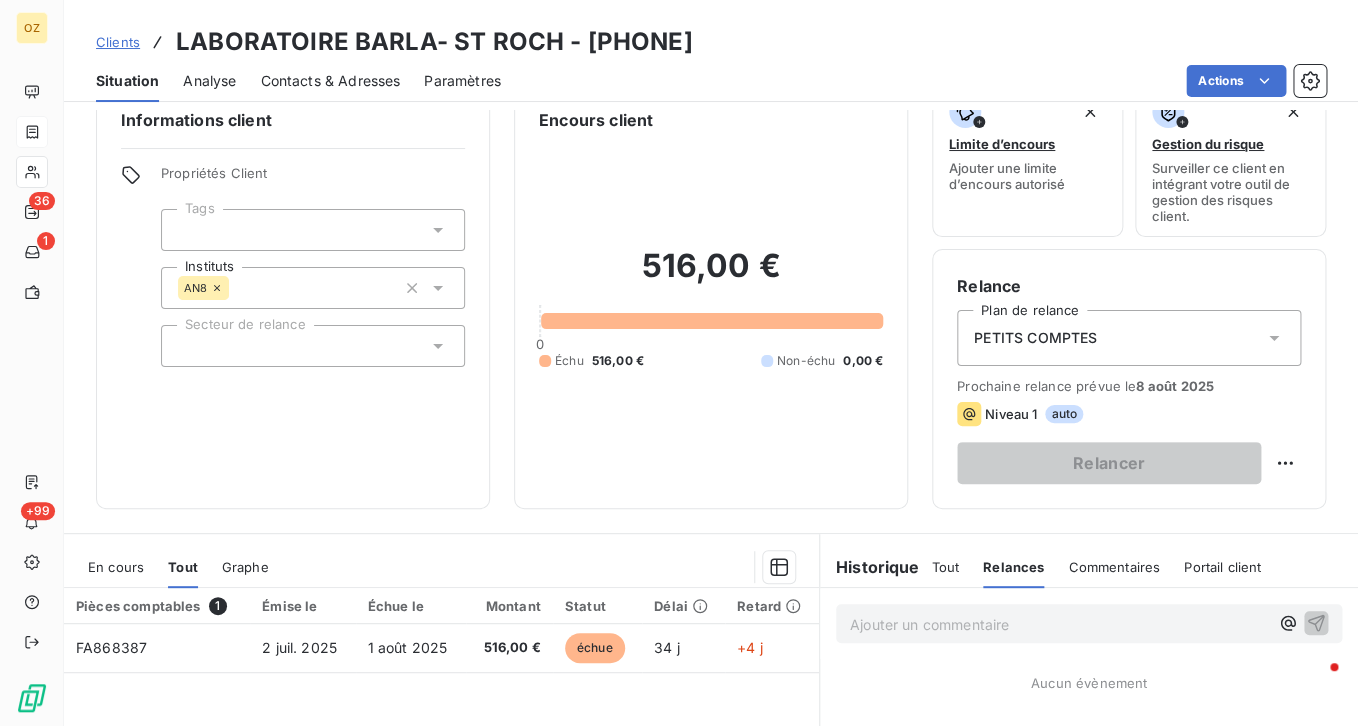 scroll, scrollTop: 0, scrollLeft: 0, axis: both 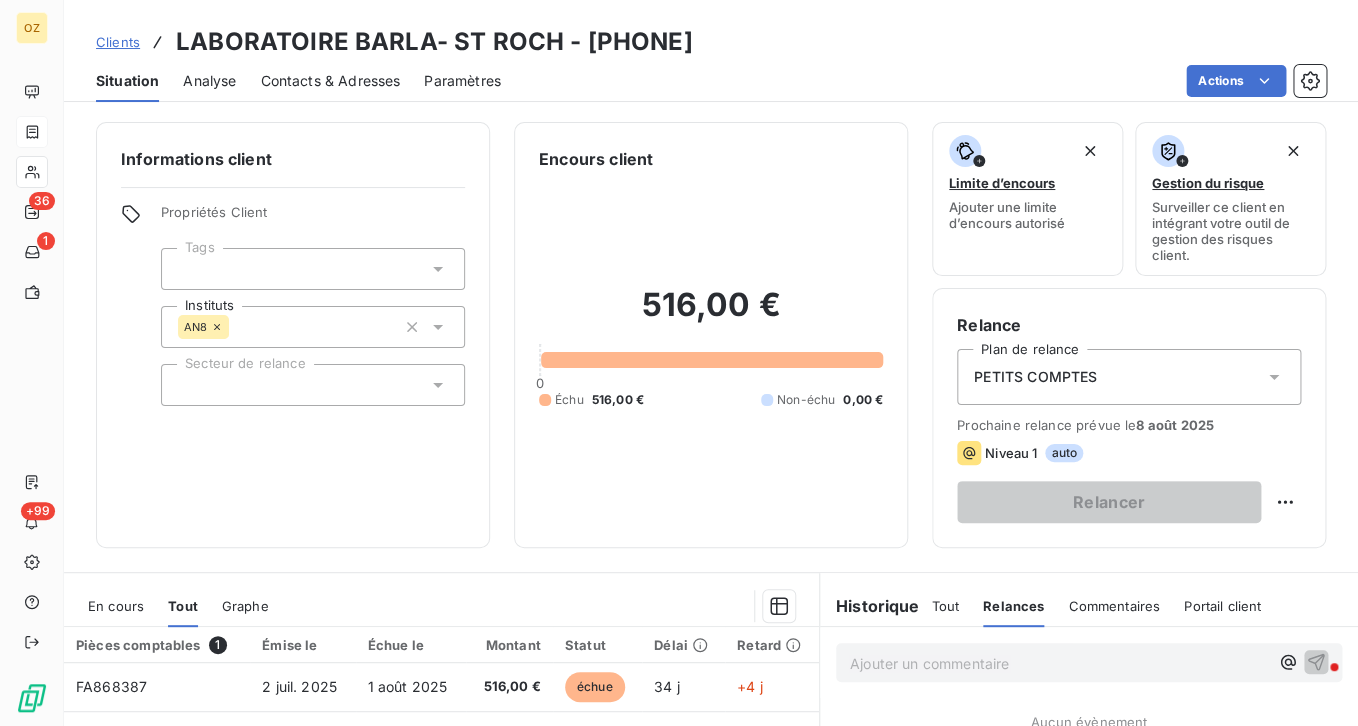 click on "Analyse" at bounding box center (209, 81) 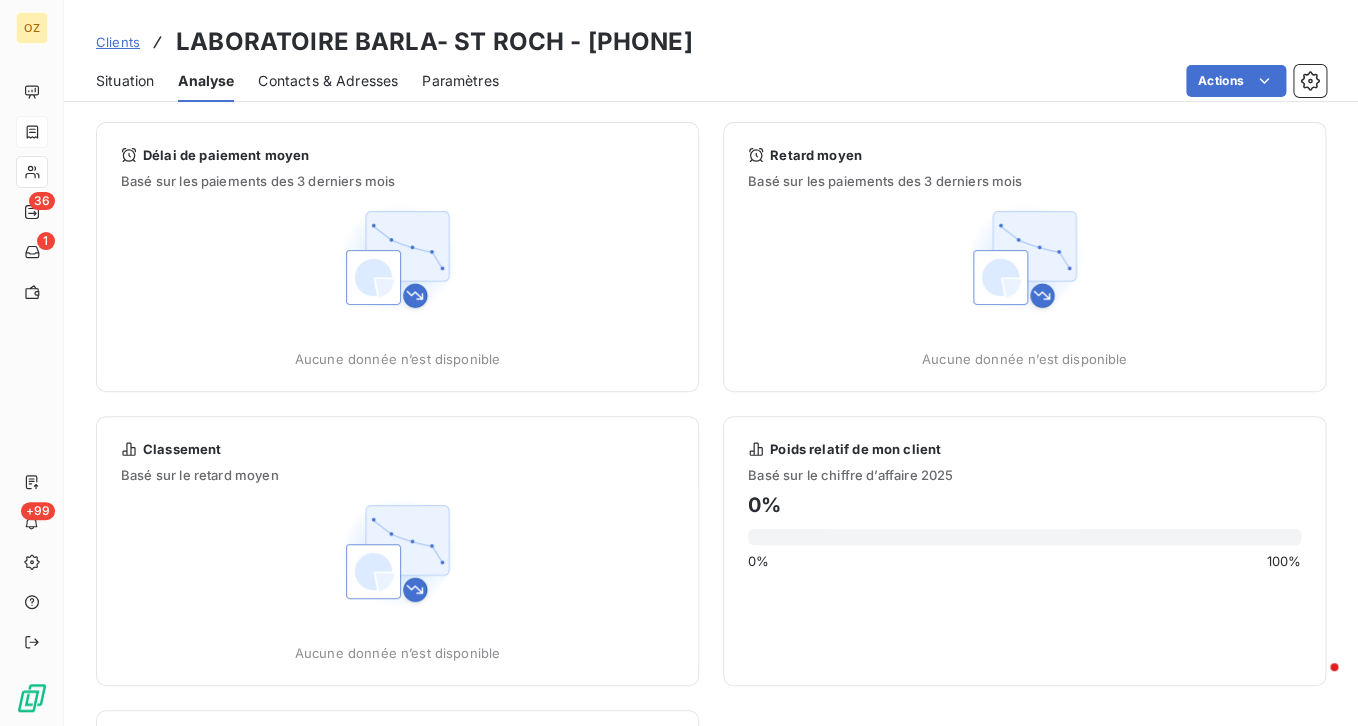 click on "Situation" at bounding box center [125, 81] 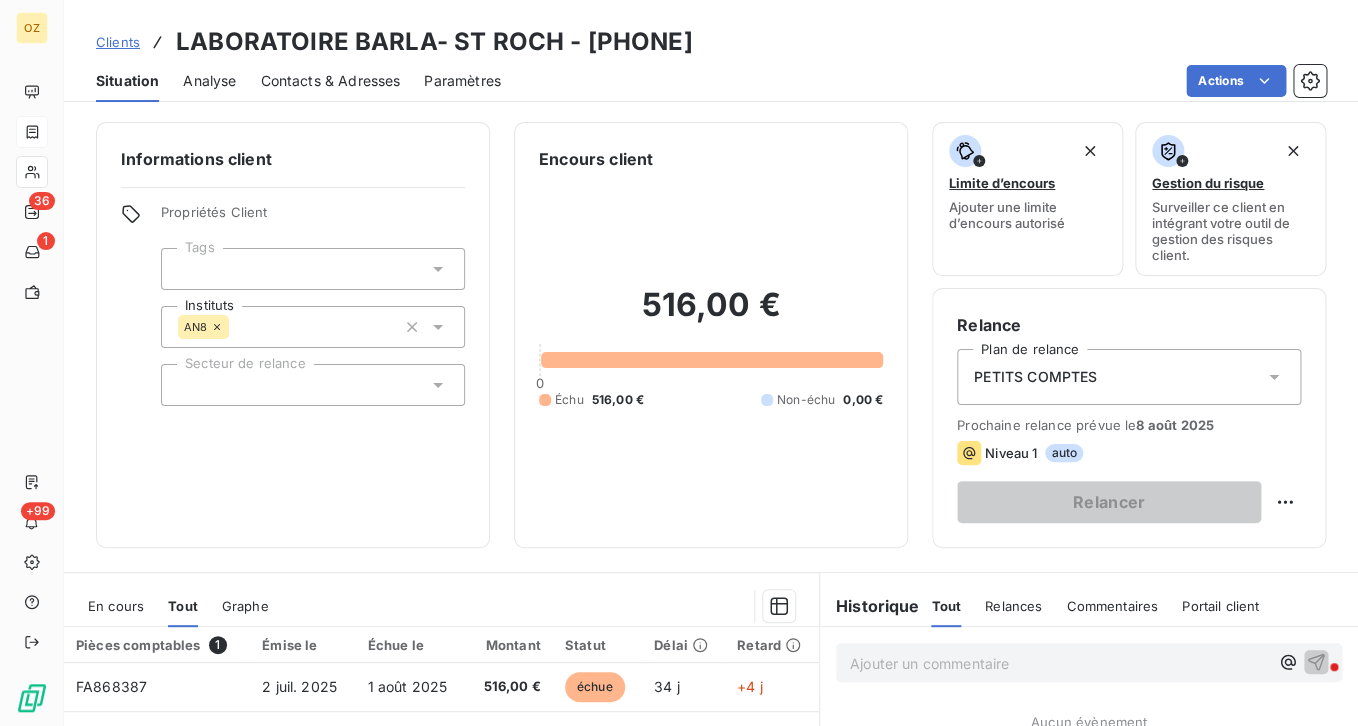 scroll, scrollTop: 345, scrollLeft: 0, axis: vertical 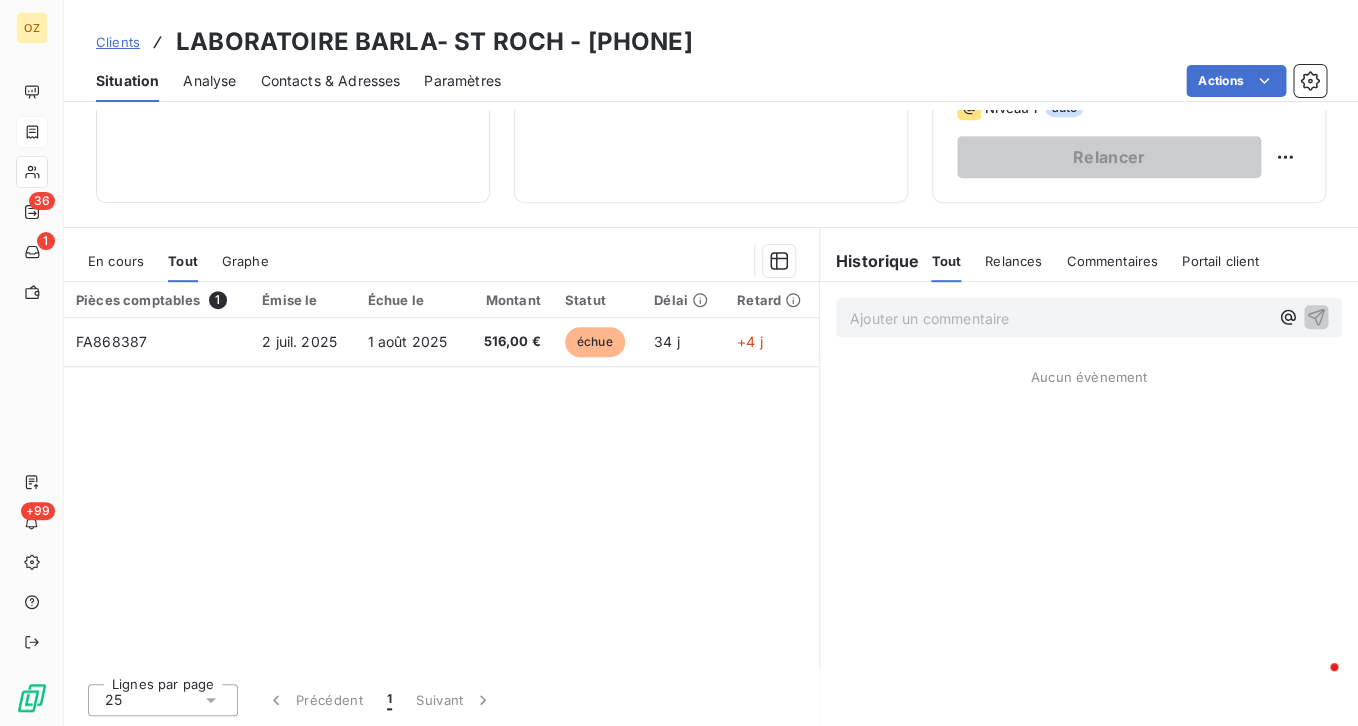 click on "Relances" at bounding box center [1013, 261] 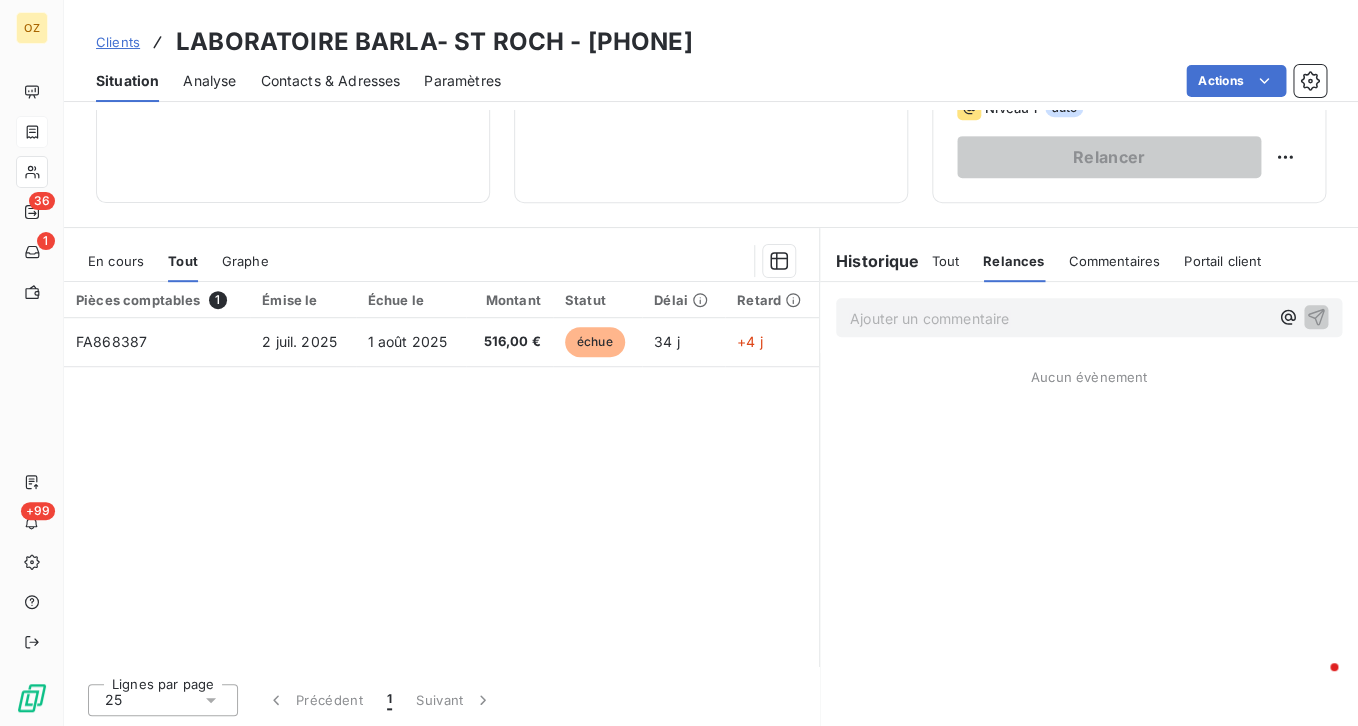 click on "Commentaires" at bounding box center (1114, 261) 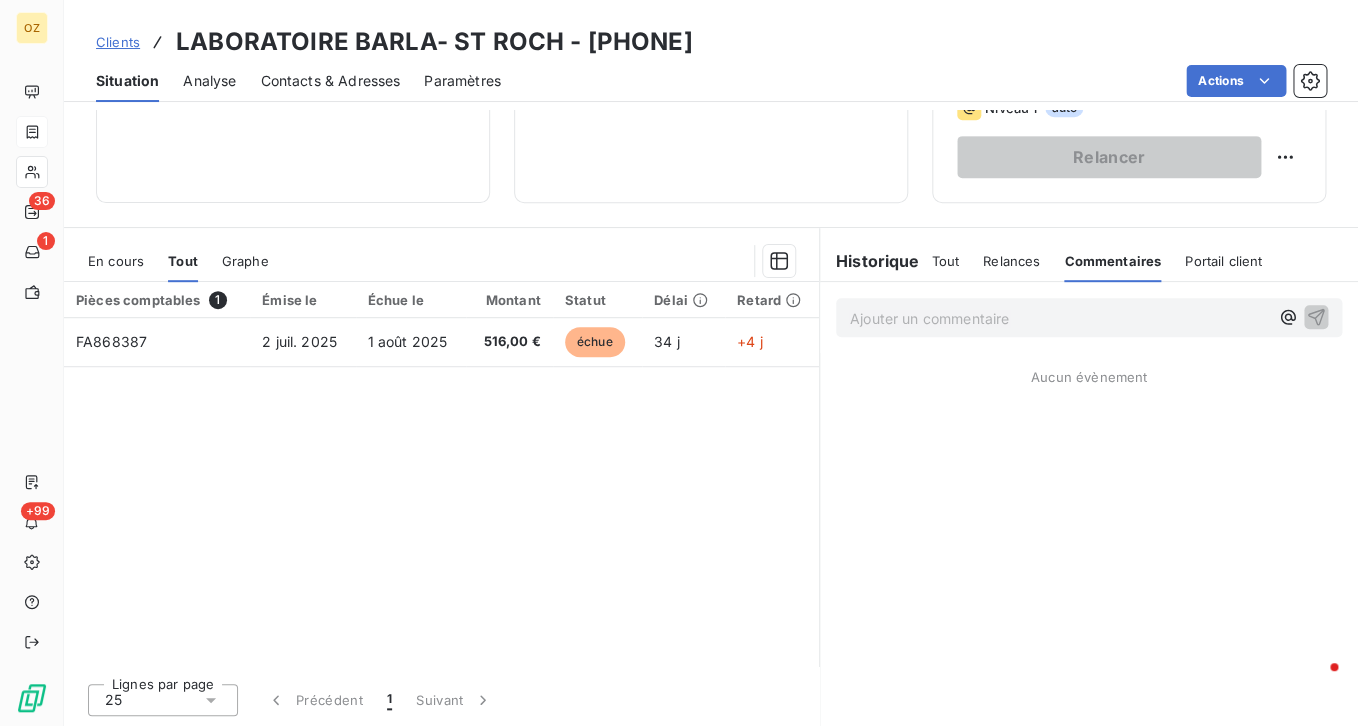 click on "Portail client" at bounding box center [1223, 261] 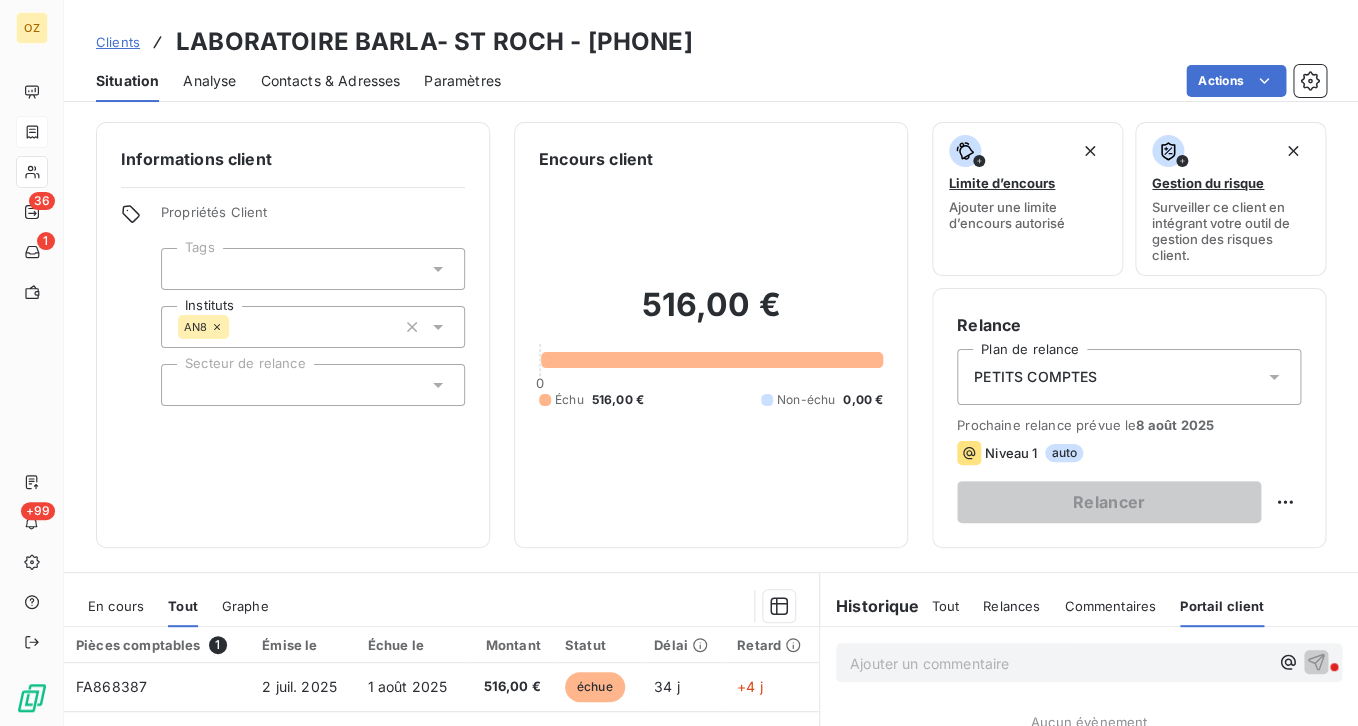 scroll, scrollTop: 0, scrollLeft: 0, axis: both 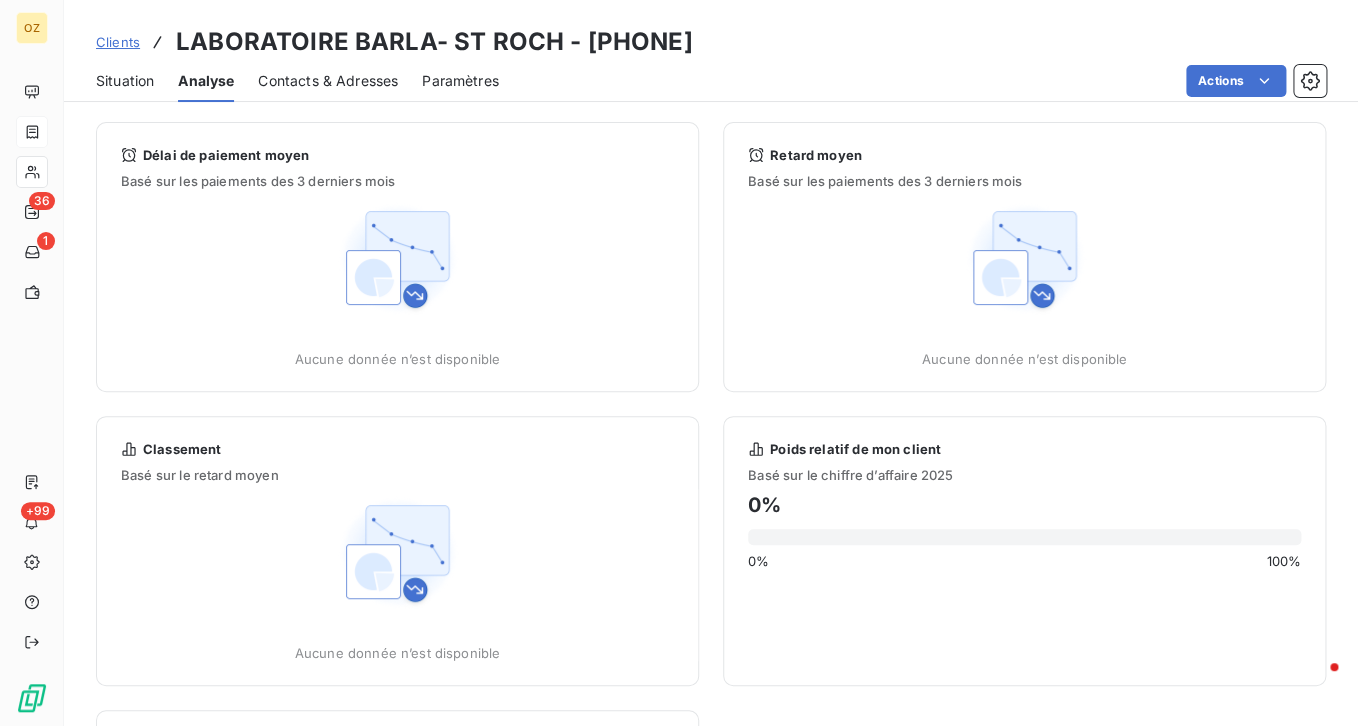 click on "Contacts & Adresses" at bounding box center (328, 81) 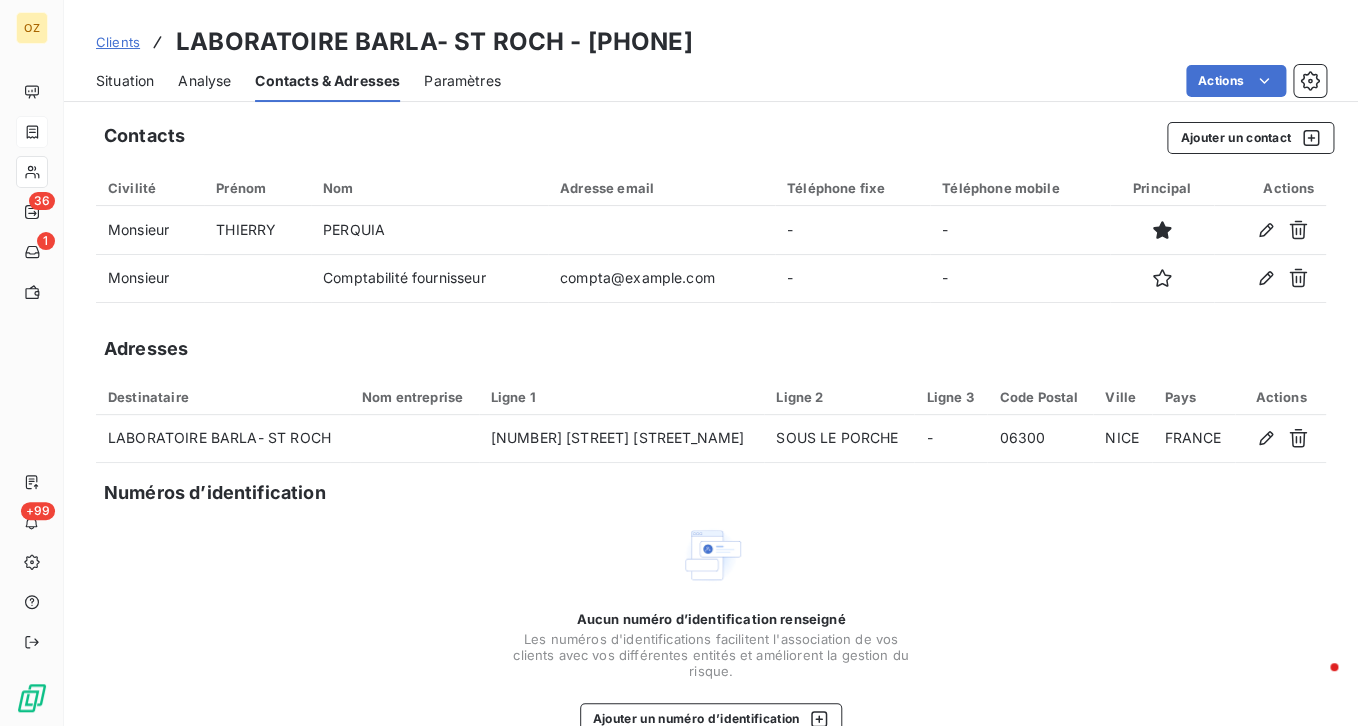 click on "Situation" at bounding box center [125, 81] 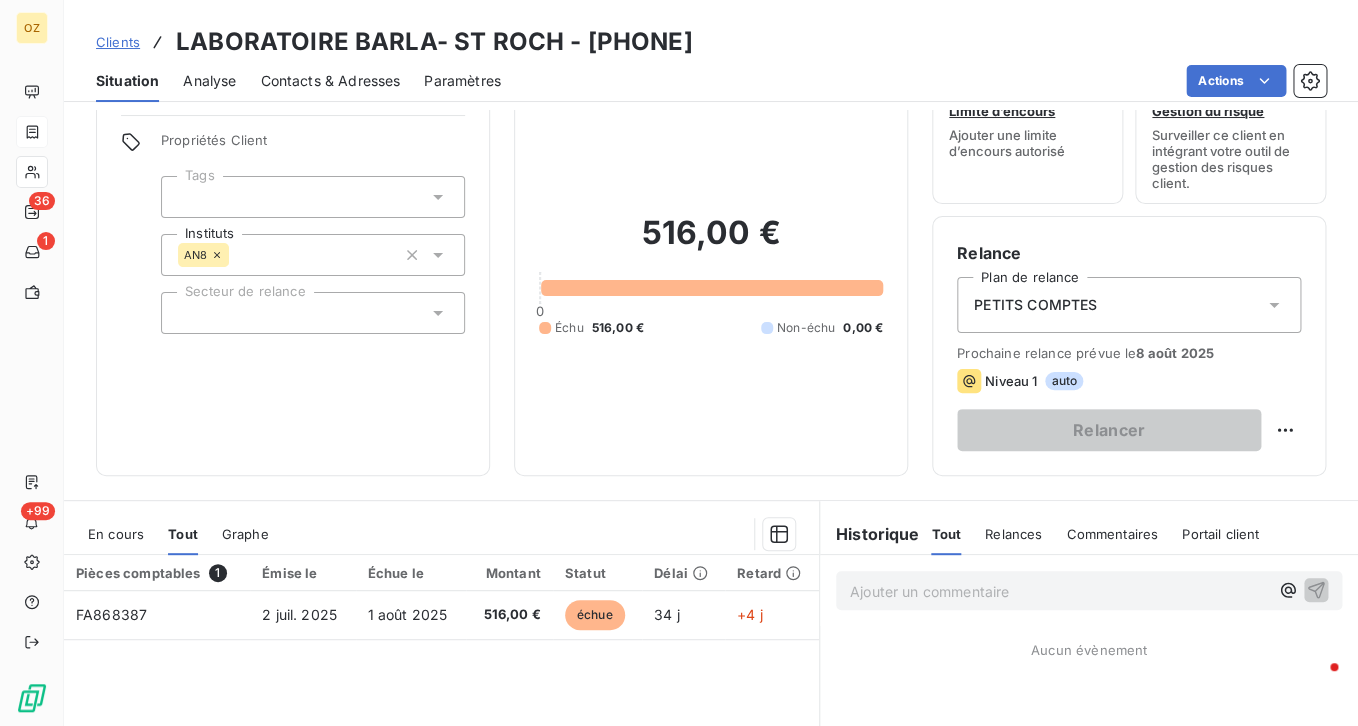 scroll, scrollTop: 200, scrollLeft: 0, axis: vertical 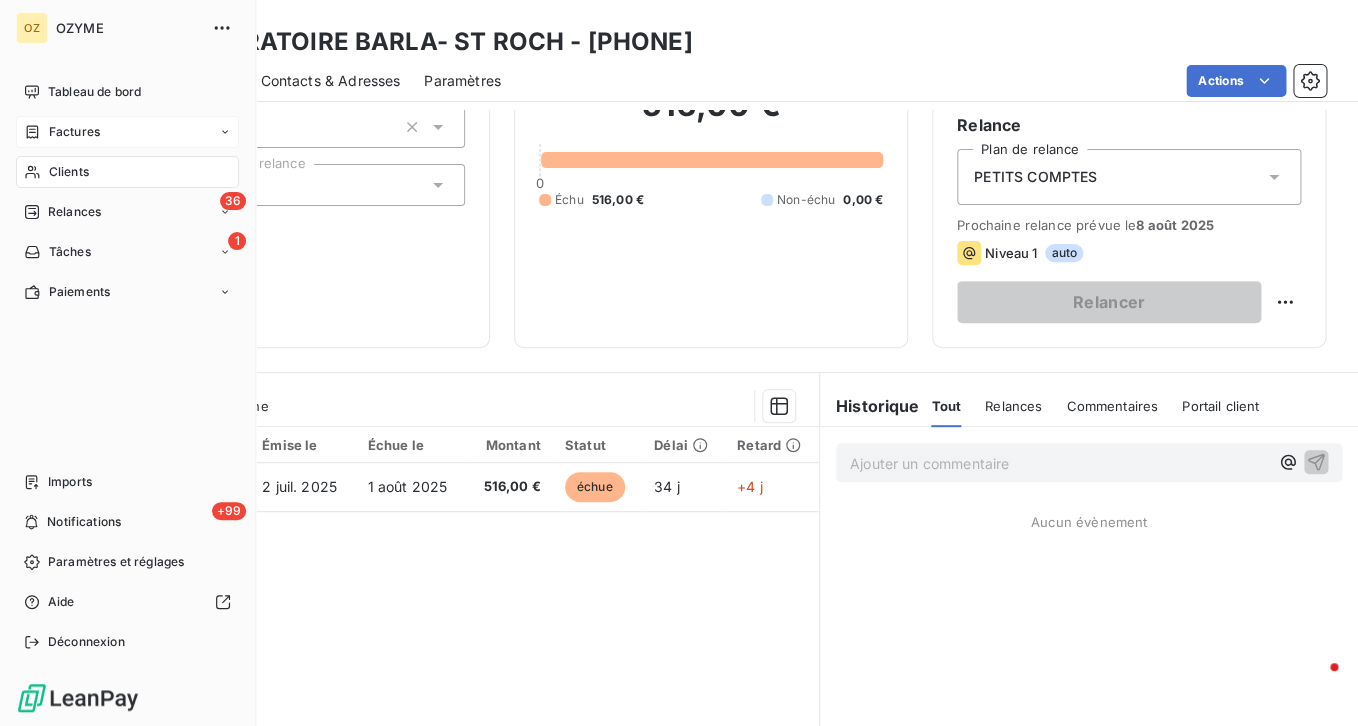 click on "Factures" at bounding box center [74, 132] 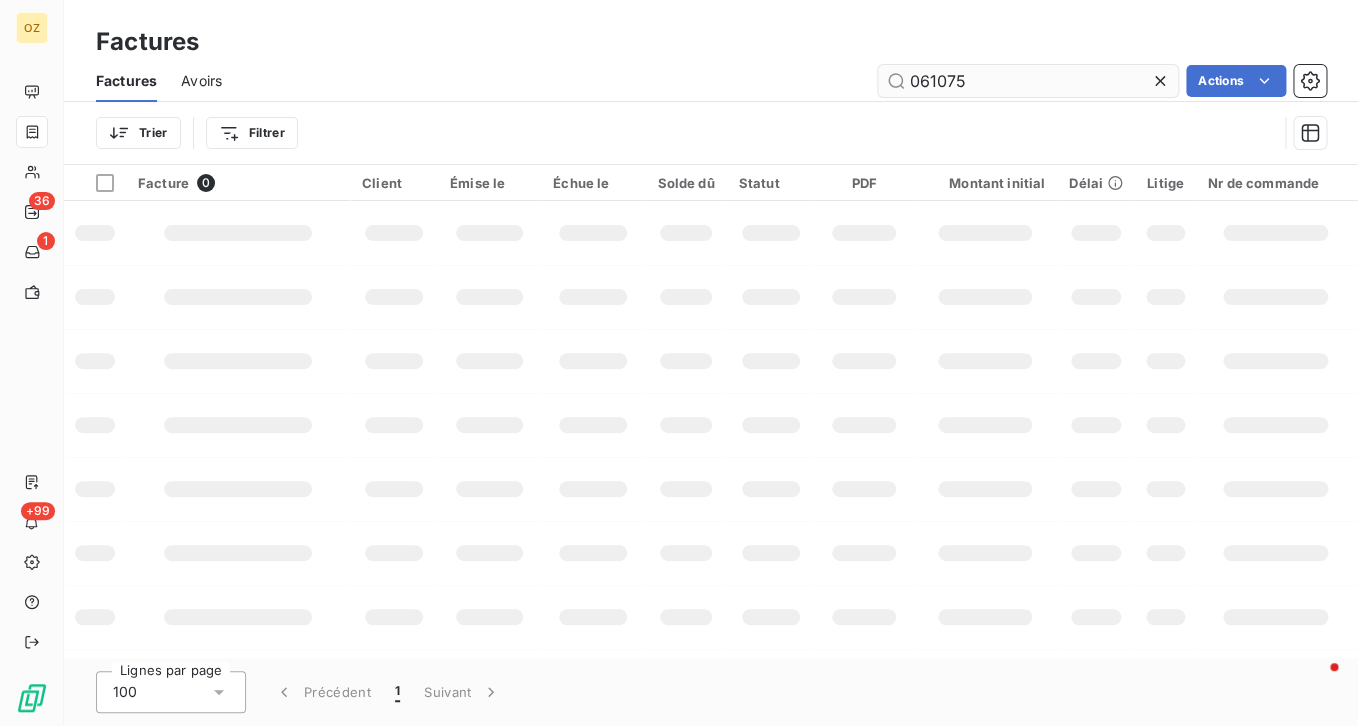 click on "061075" at bounding box center (1028, 81) 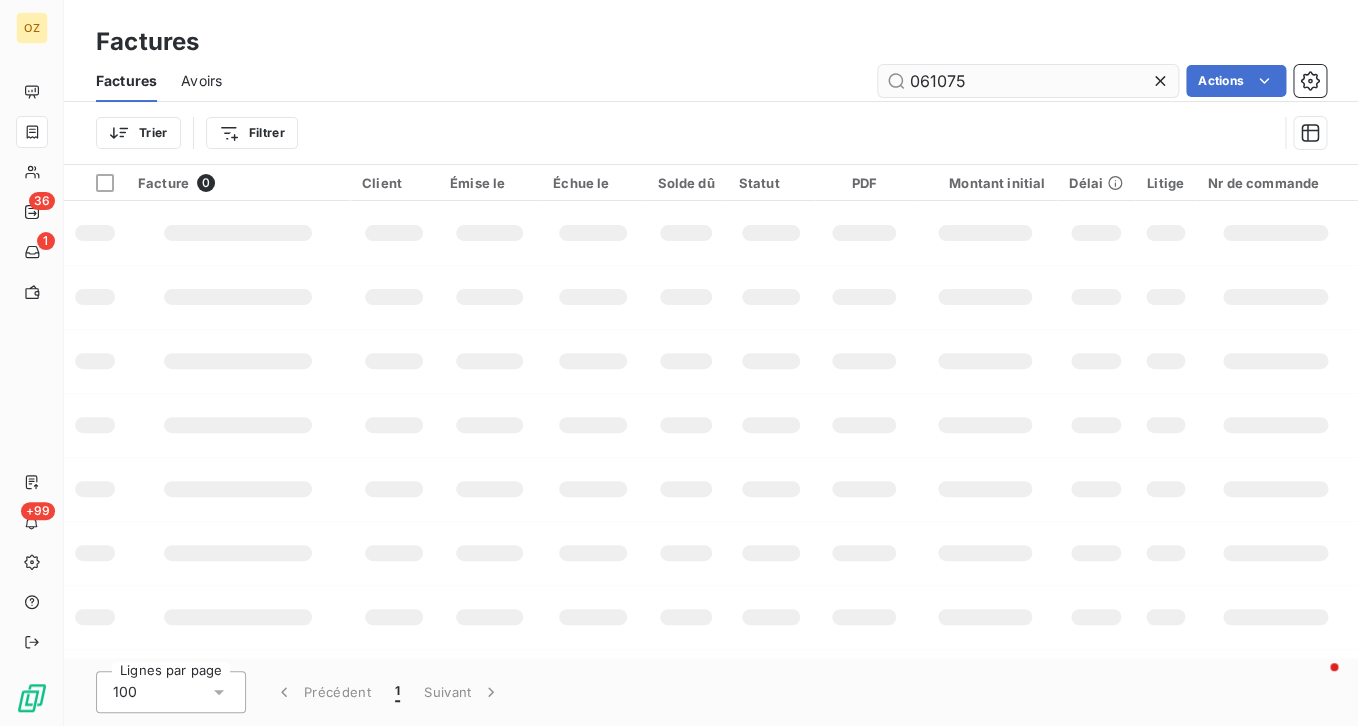 drag, startPoint x: 1012, startPoint y: 86, endPoint x: 735, endPoint y: 72, distance: 277.35358 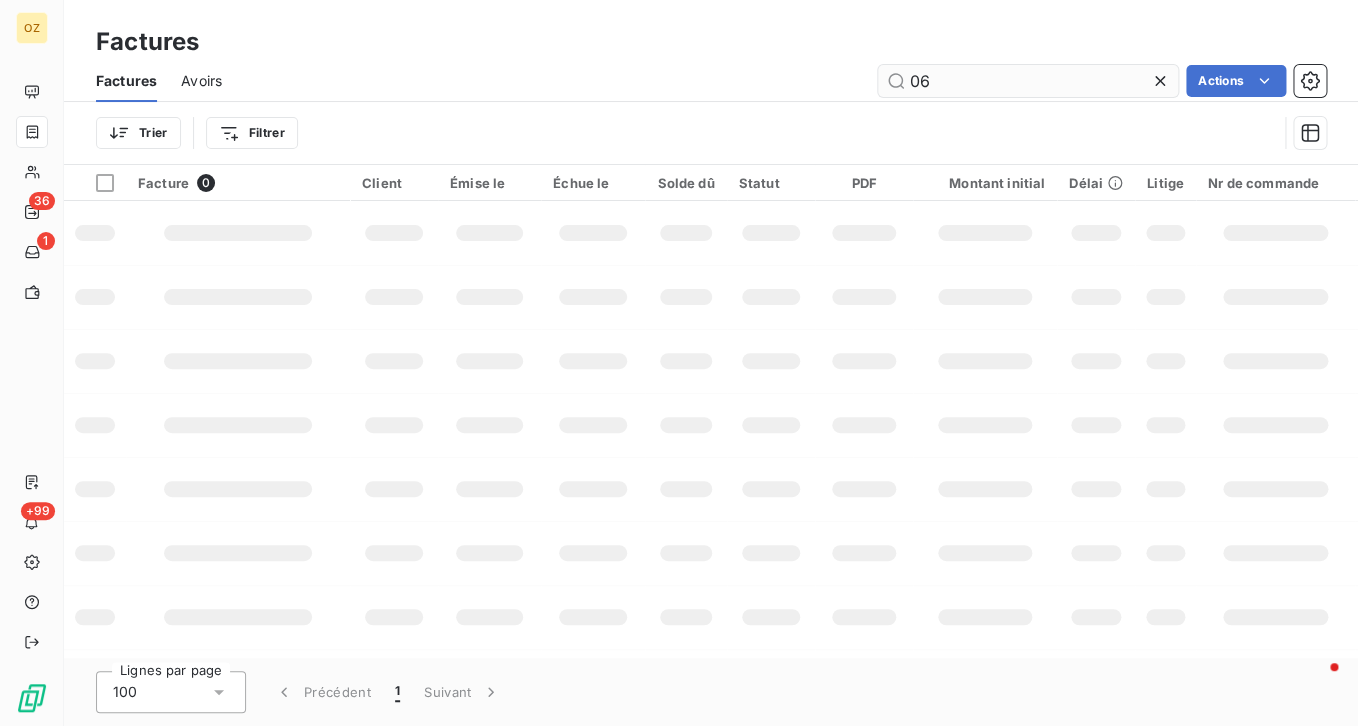 type on "0" 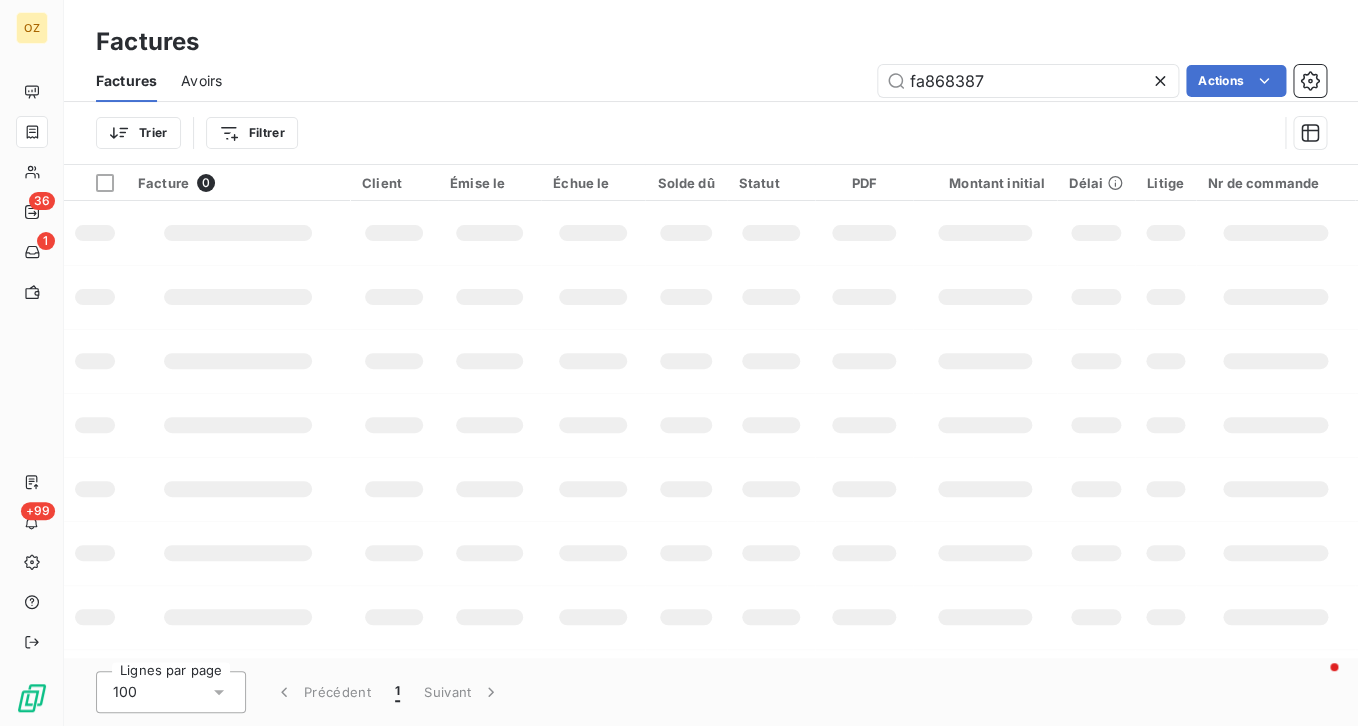 type on "fa868387" 